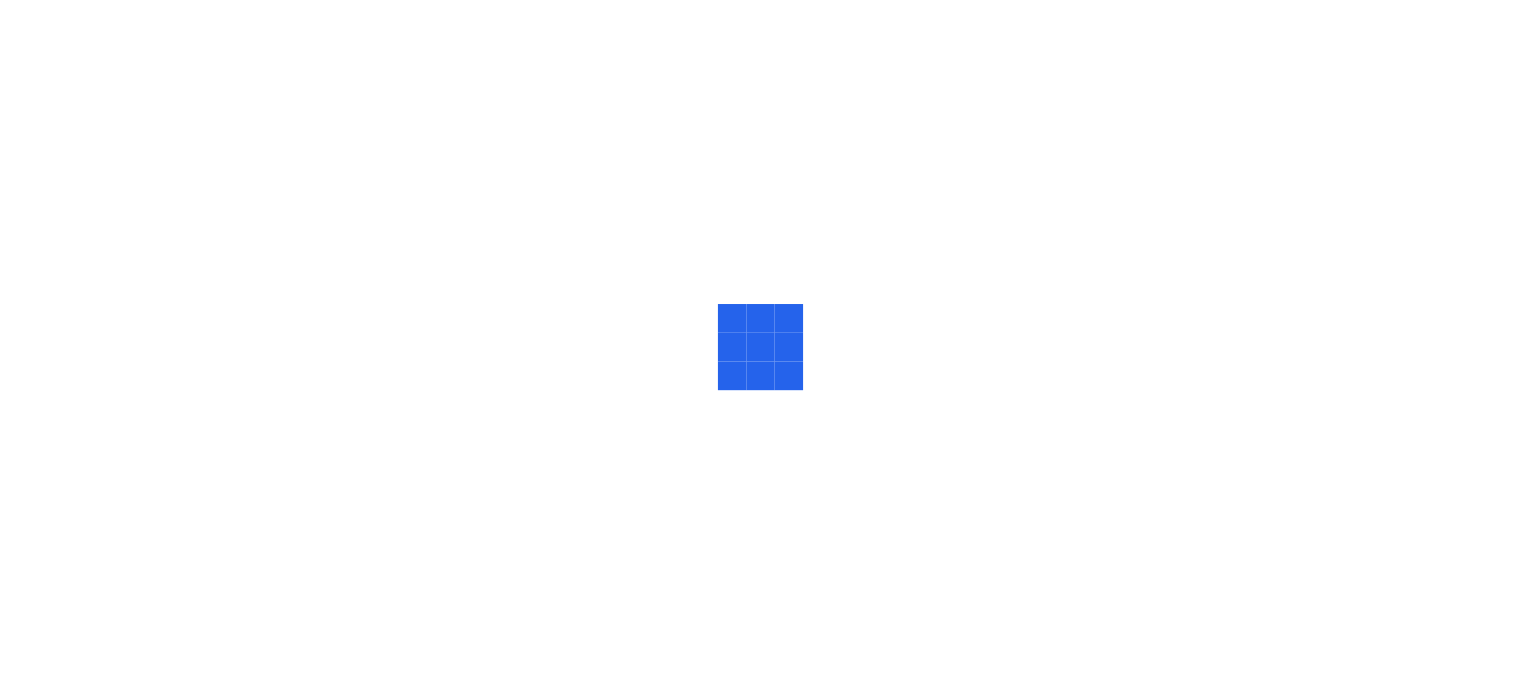 scroll, scrollTop: 0, scrollLeft: 0, axis: both 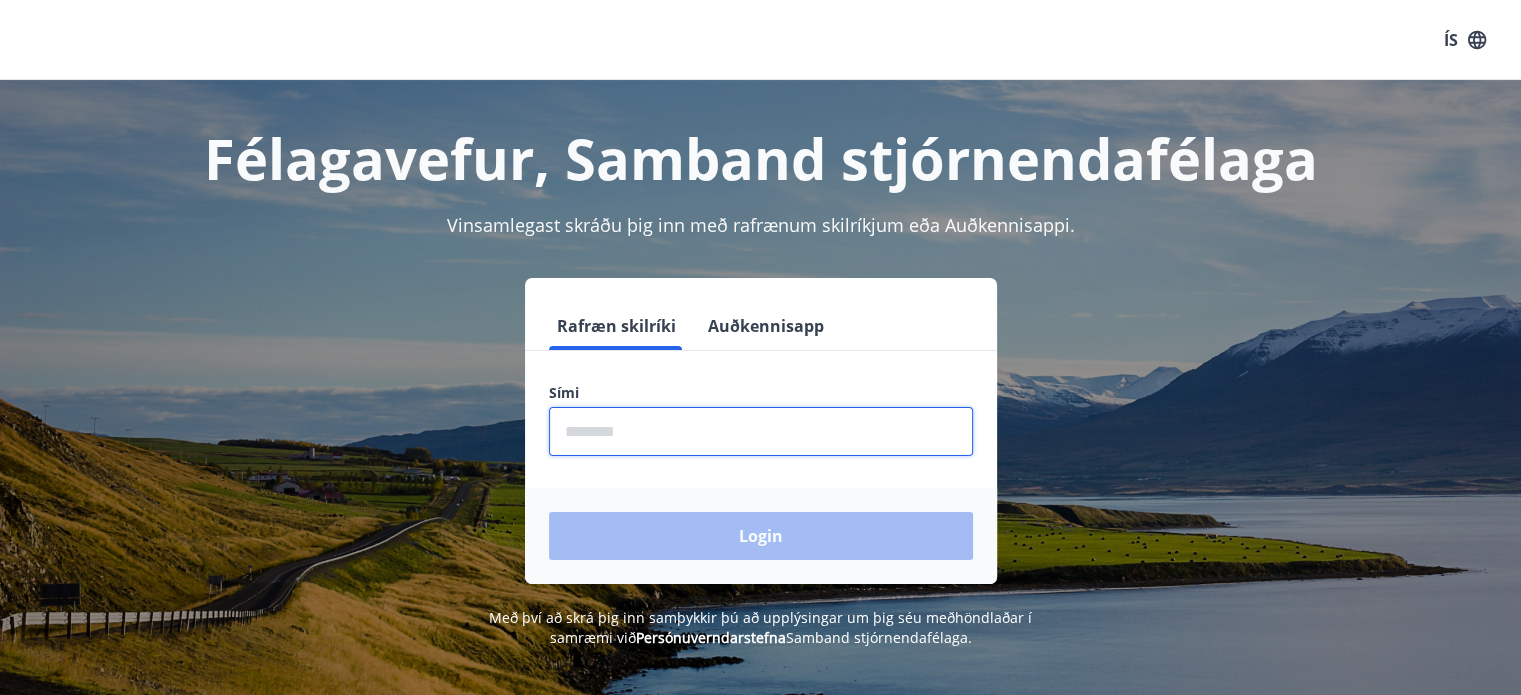click at bounding box center [761, 431] 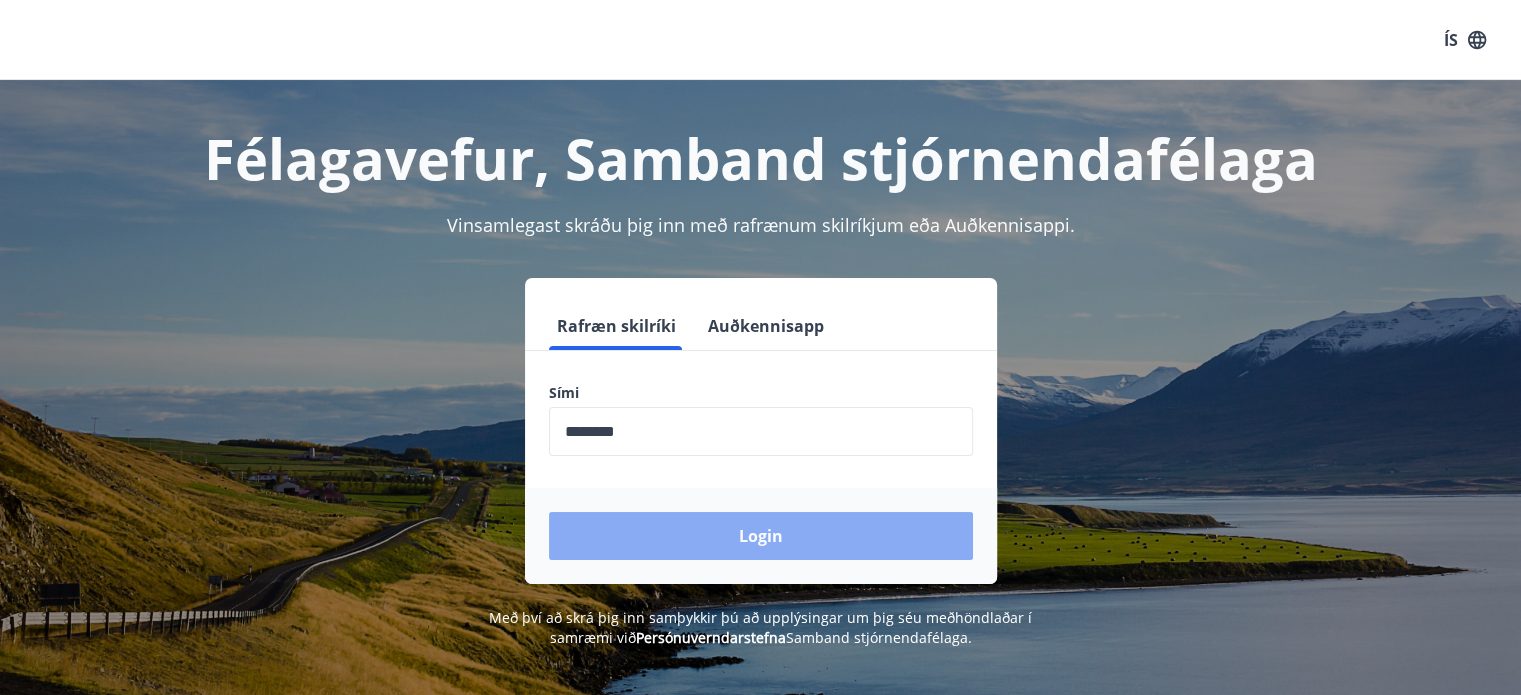 click on "Login" at bounding box center [761, 536] 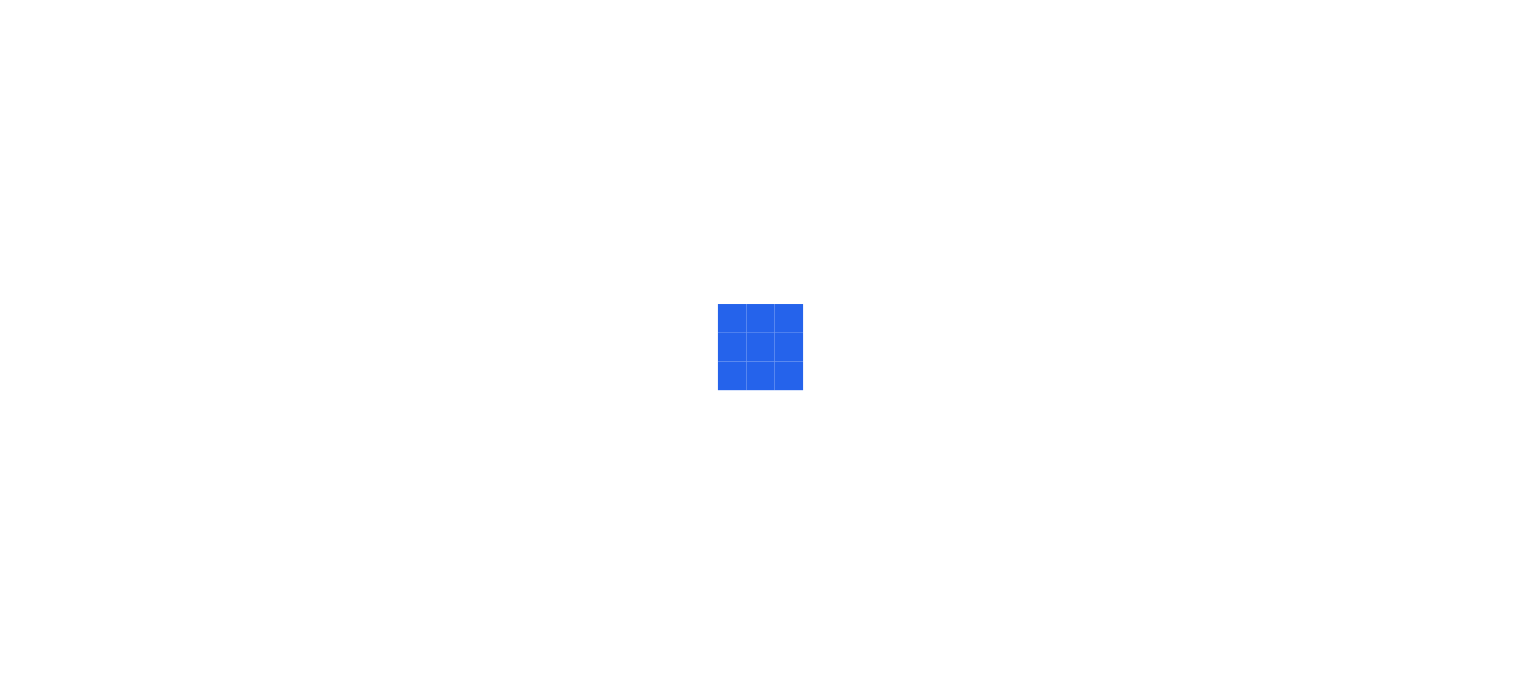 scroll, scrollTop: 0, scrollLeft: 0, axis: both 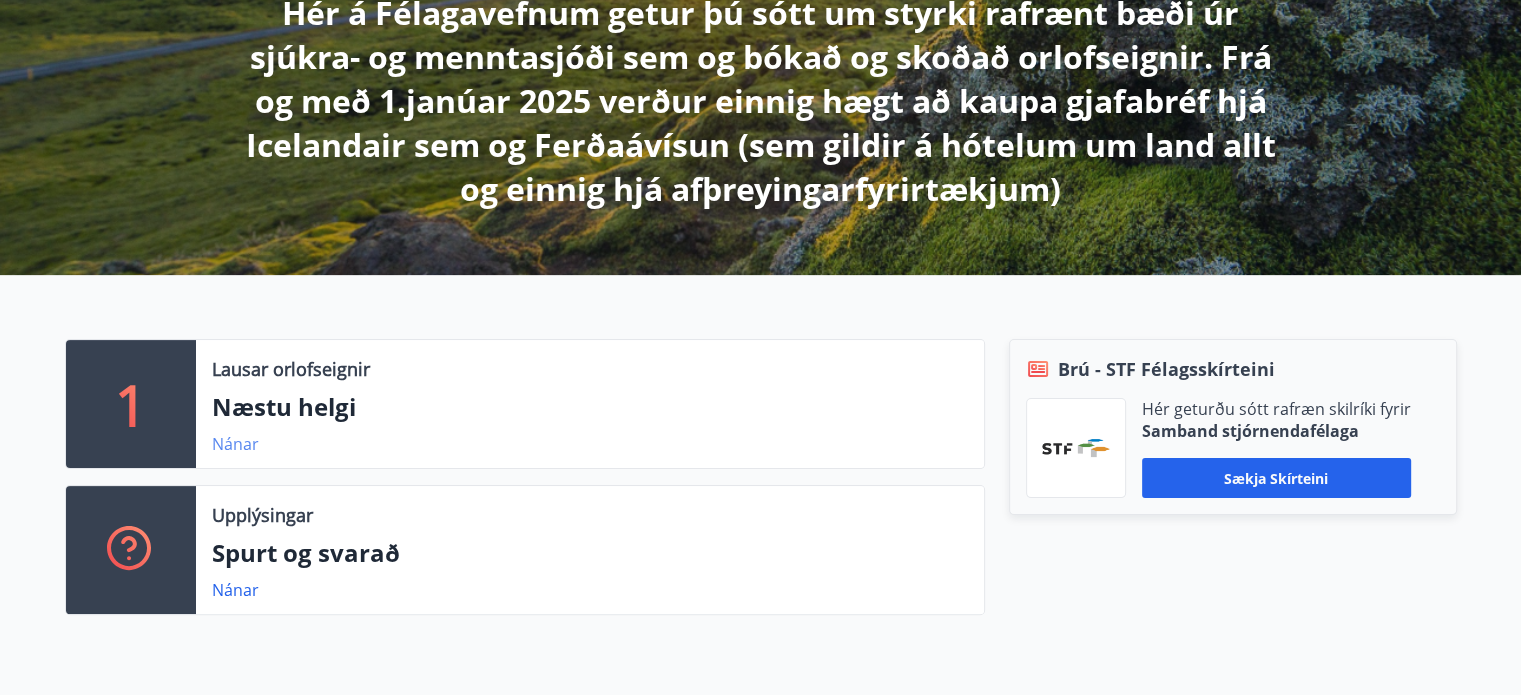 click on "Nánar" at bounding box center [235, 444] 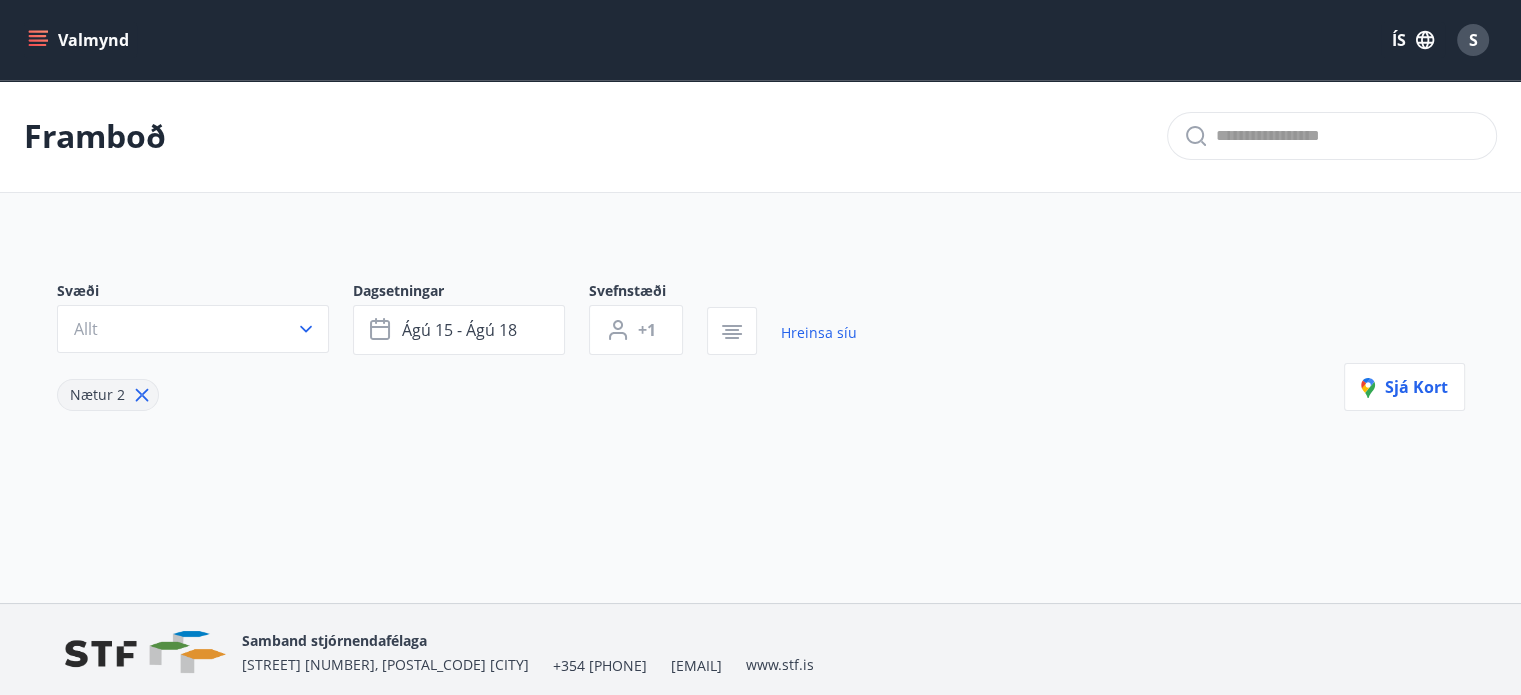 type on "*" 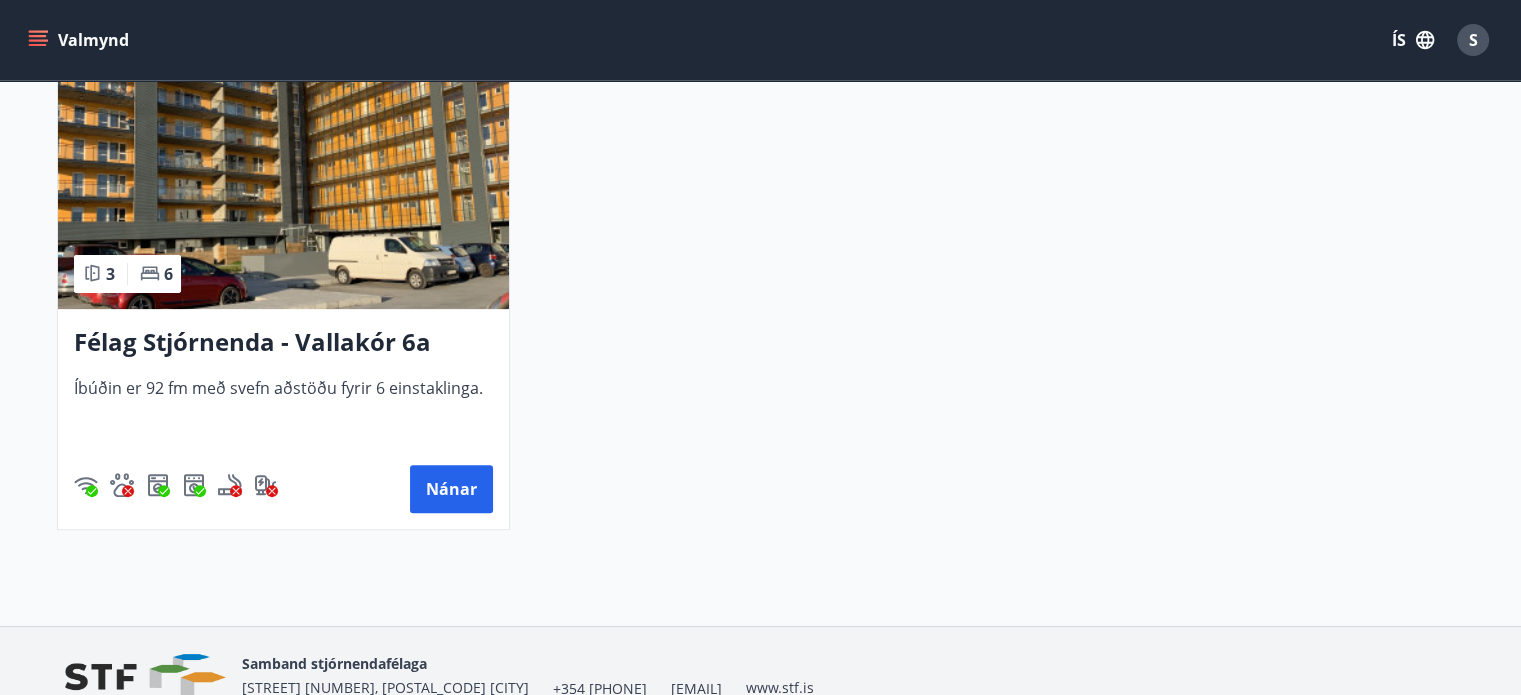 scroll, scrollTop: 500, scrollLeft: 0, axis: vertical 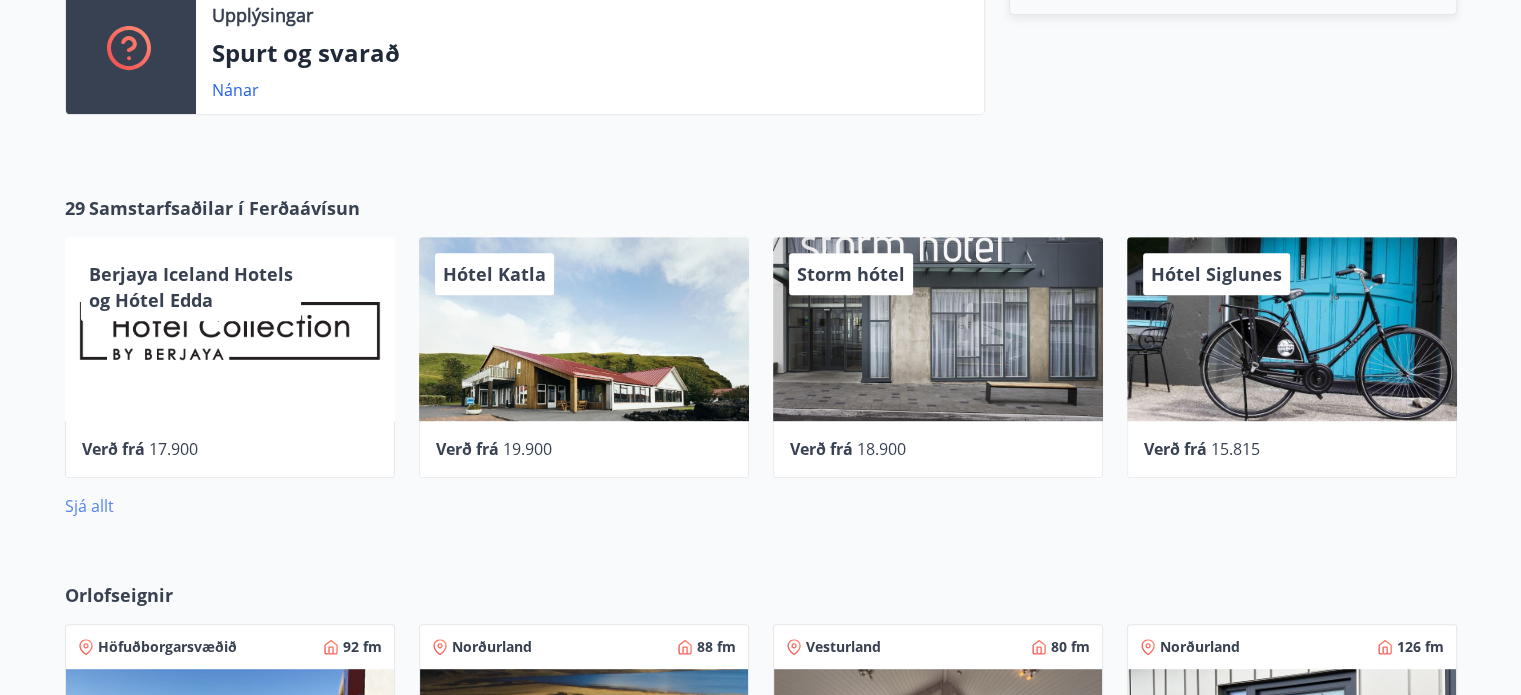 click on "Sjá allt" at bounding box center [89, 506] 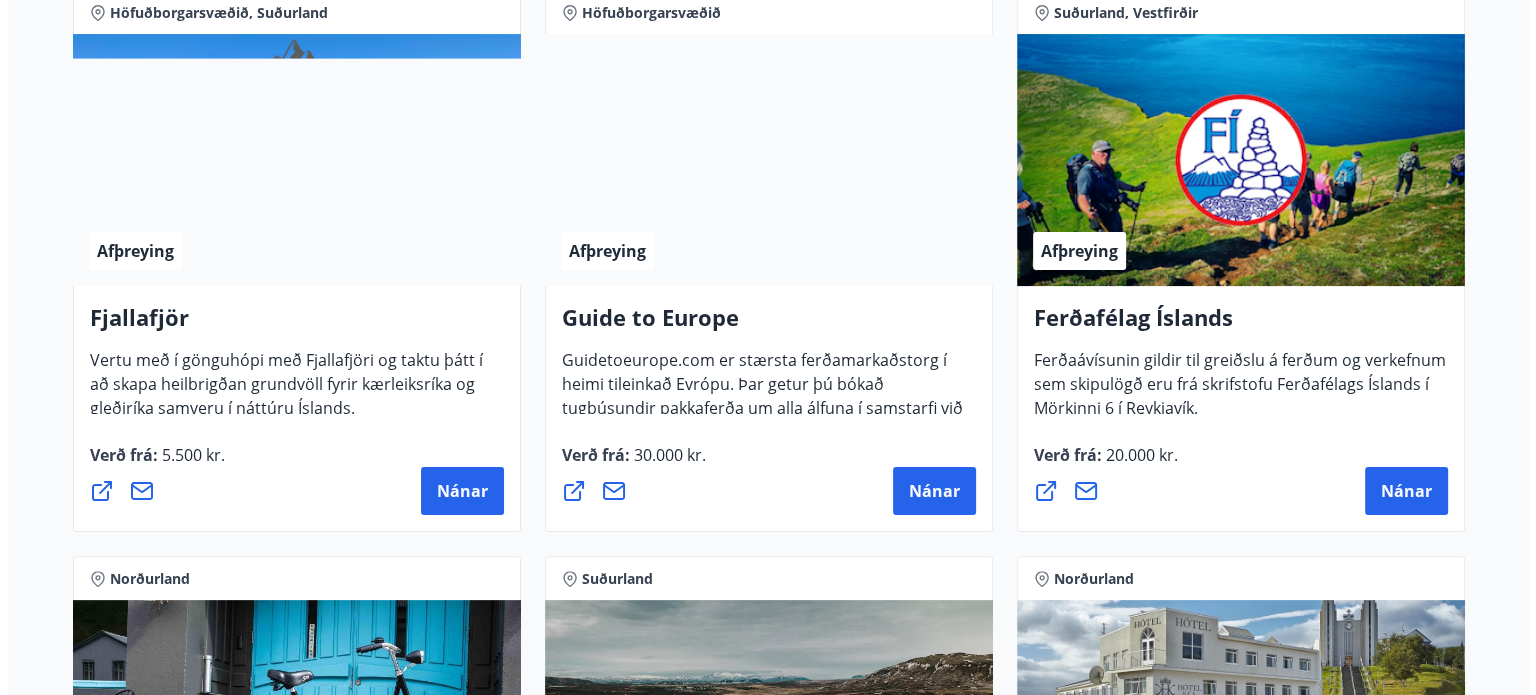 scroll, scrollTop: 400, scrollLeft: 0, axis: vertical 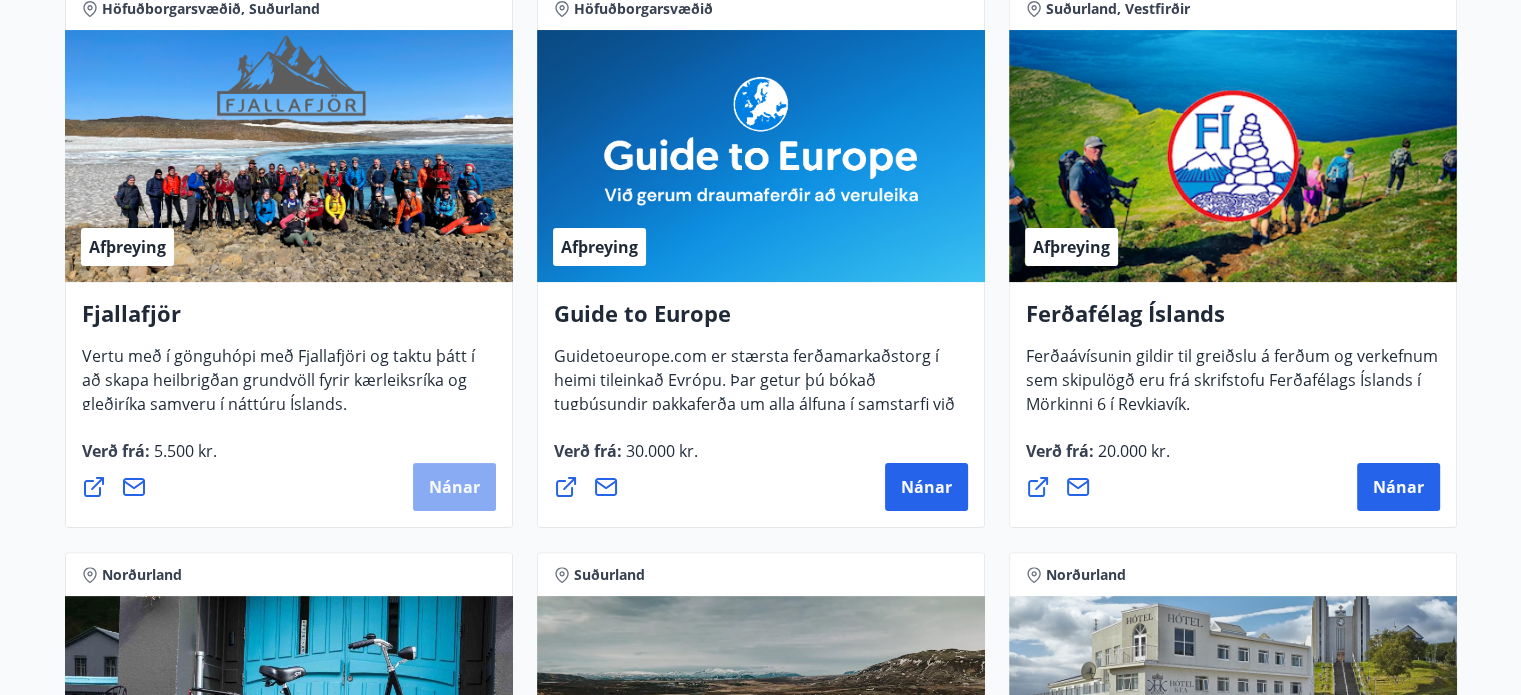 click on "Nánar" at bounding box center [454, 487] 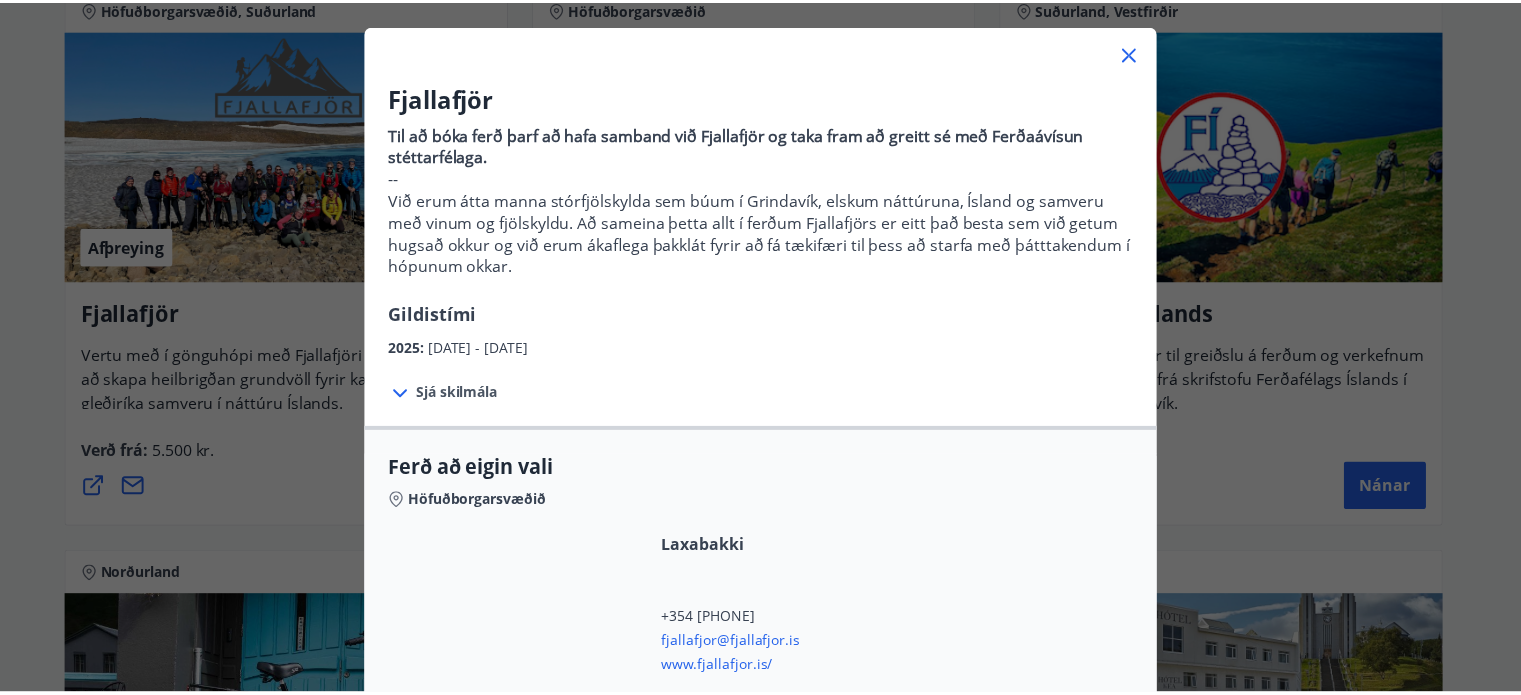 scroll, scrollTop: 0, scrollLeft: 0, axis: both 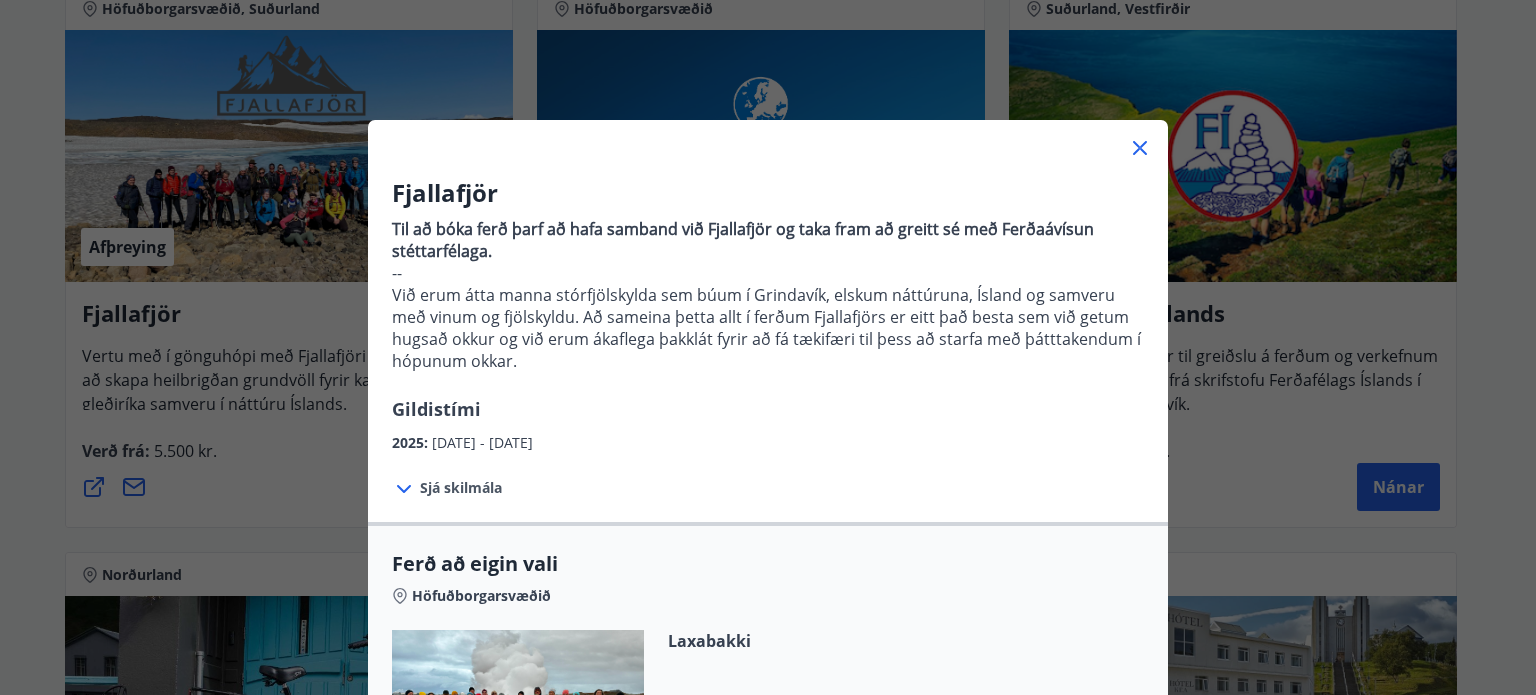 click 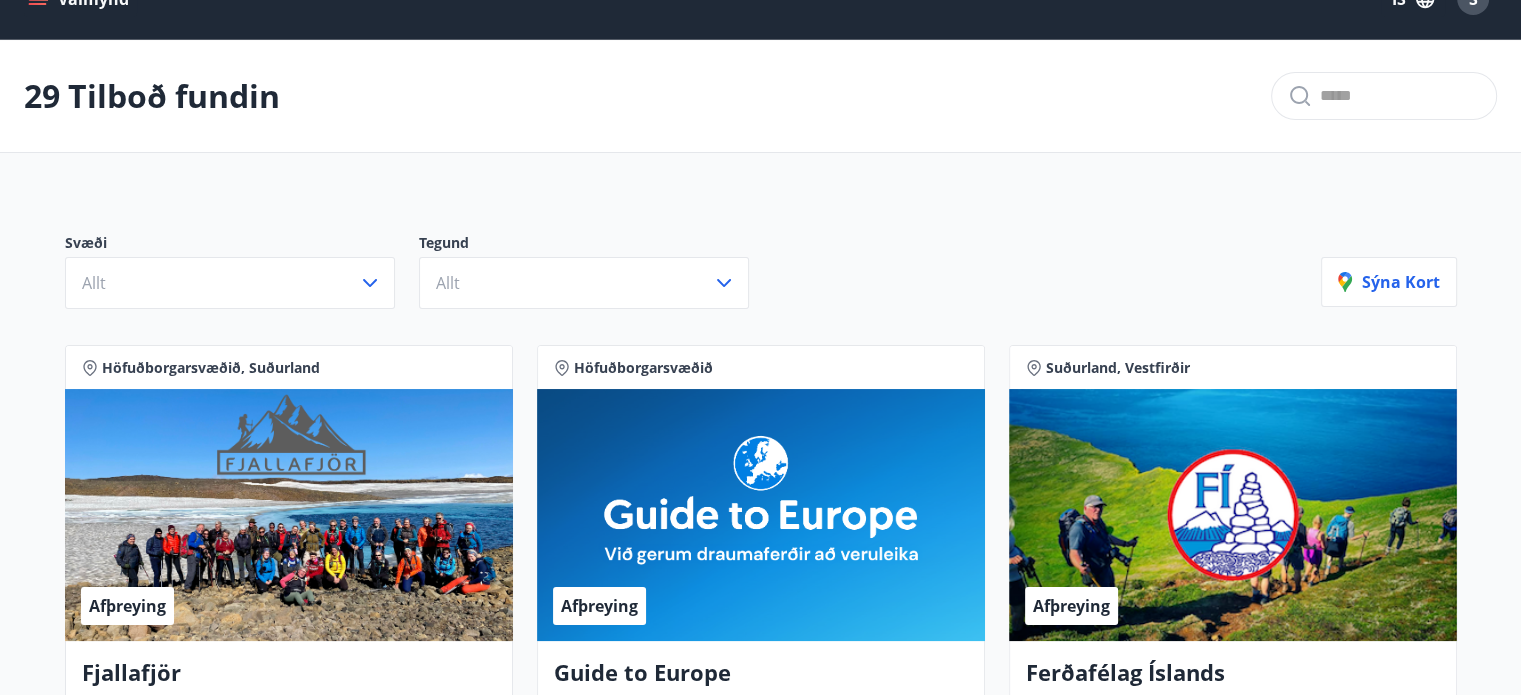 scroll, scrollTop: 0, scrollLeft: 0, axis: both 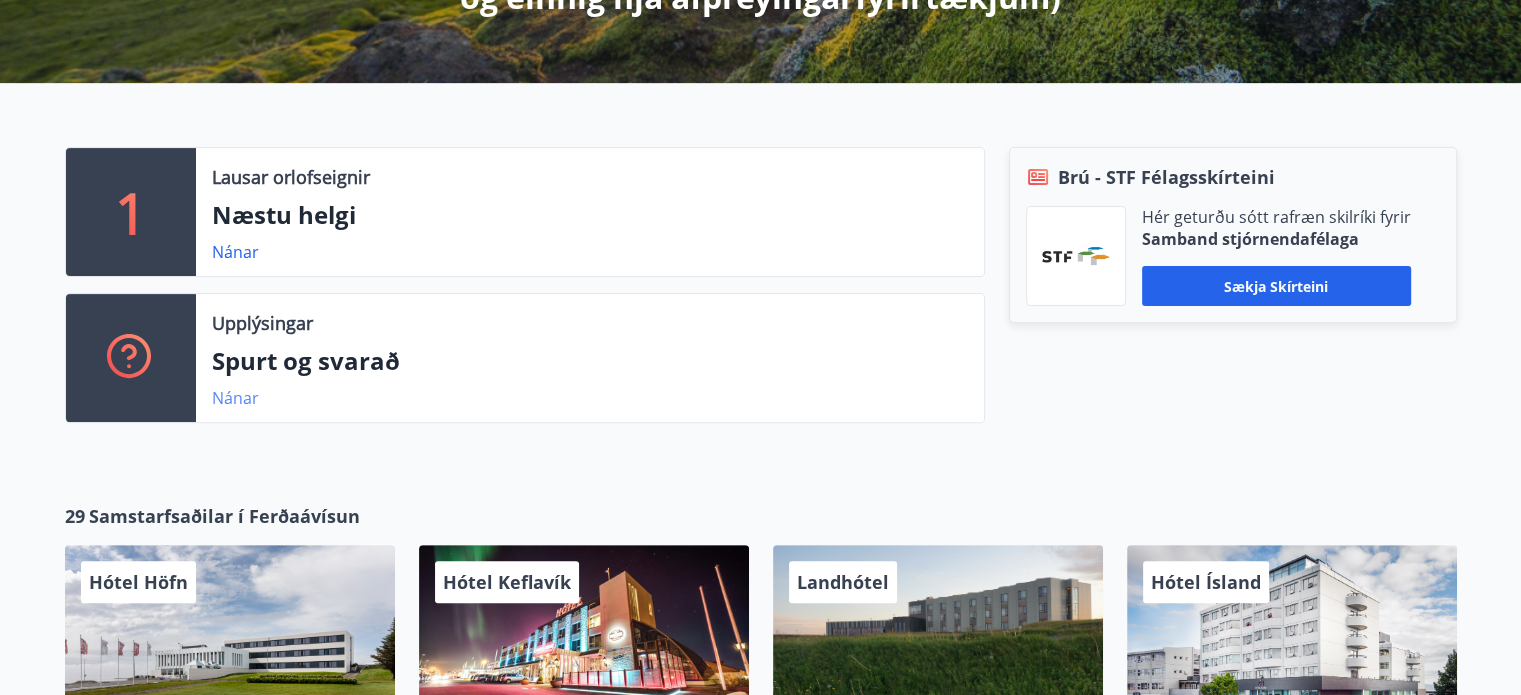 click on "Nánar" at bounding box center (235, 398) 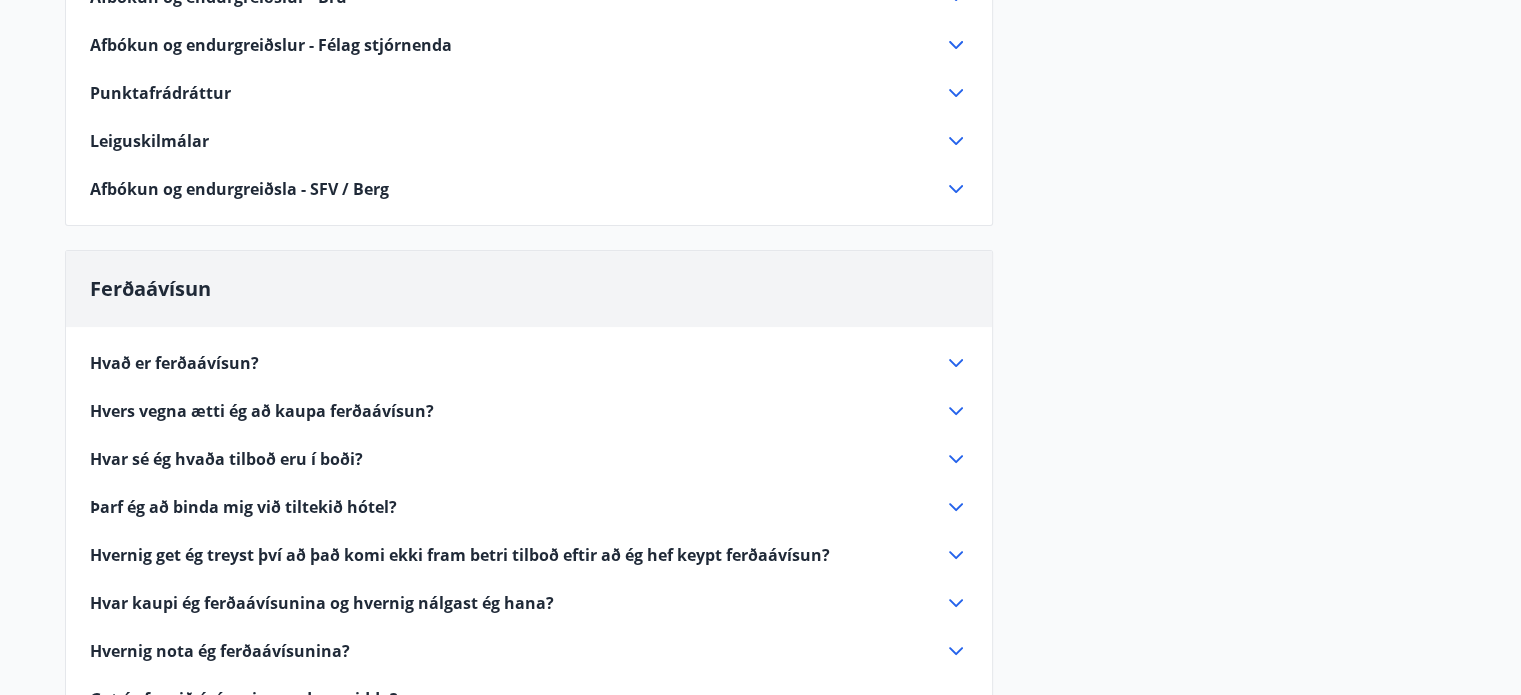 scroll, scrollTop: 600, scrollLeft: 0, axis: vertical 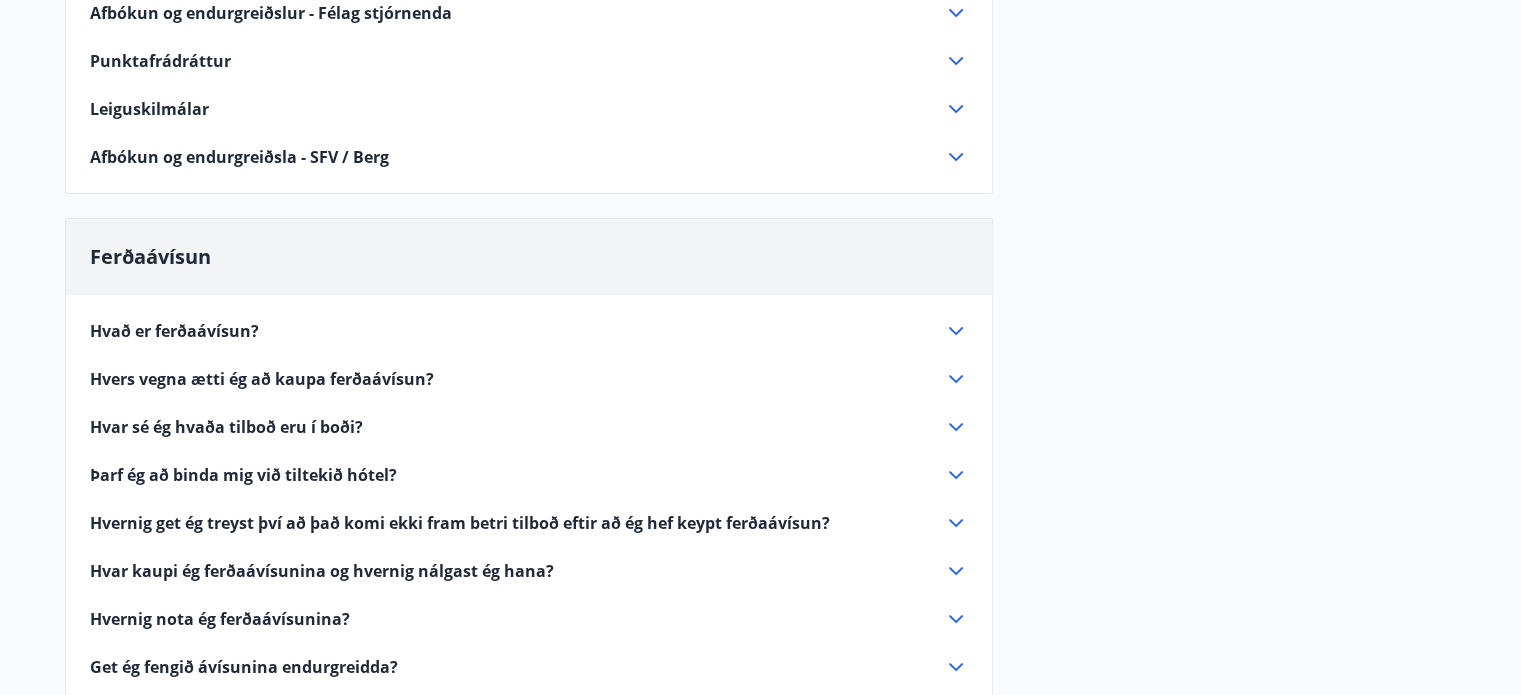 click 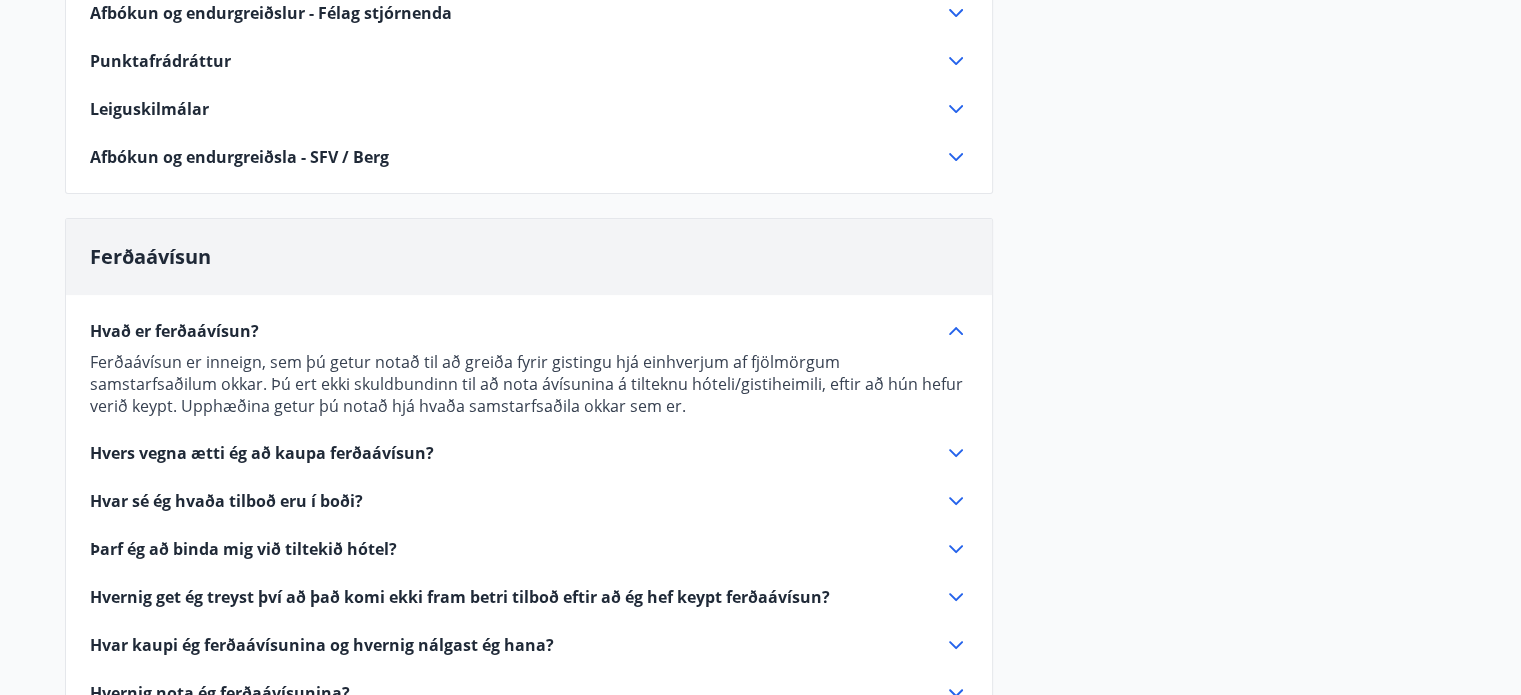 click 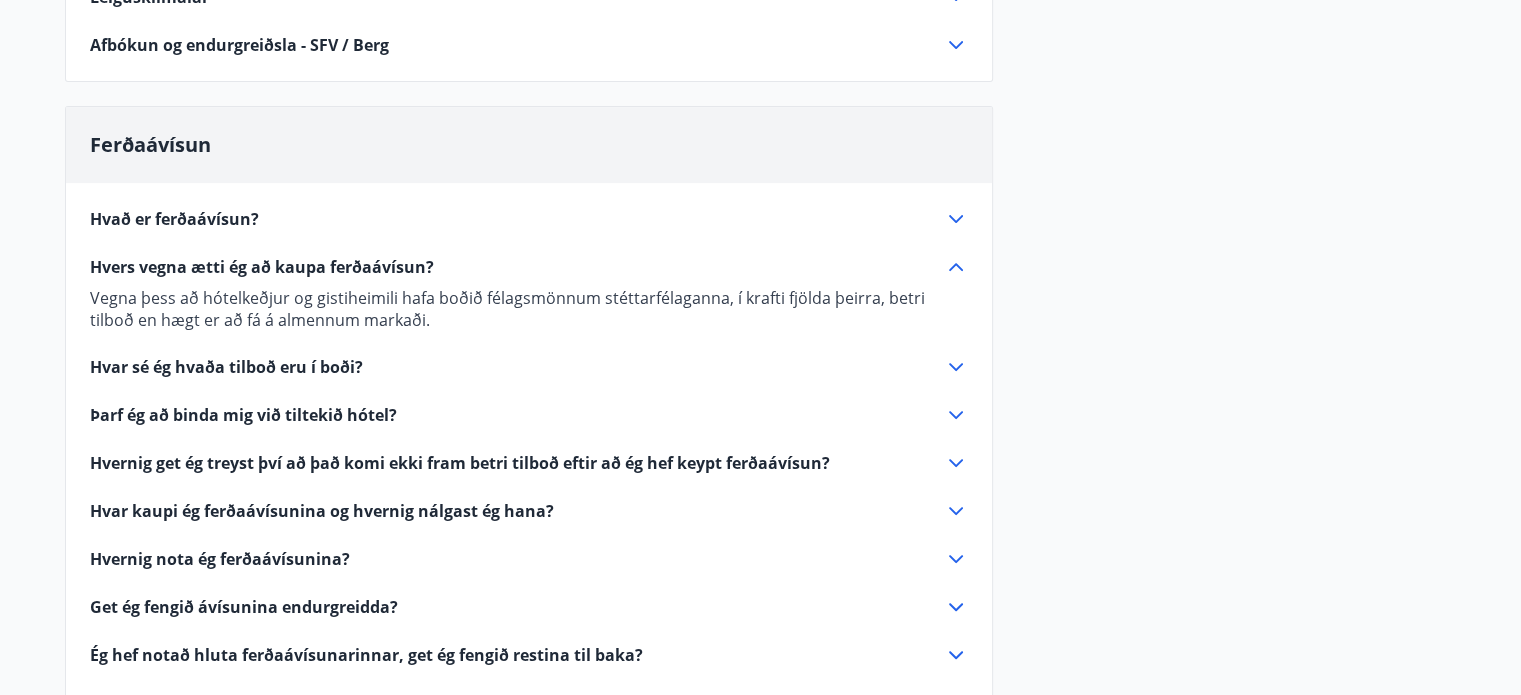 scroll, scrollTop: 800, scrollLeft: 0, axis: vertical 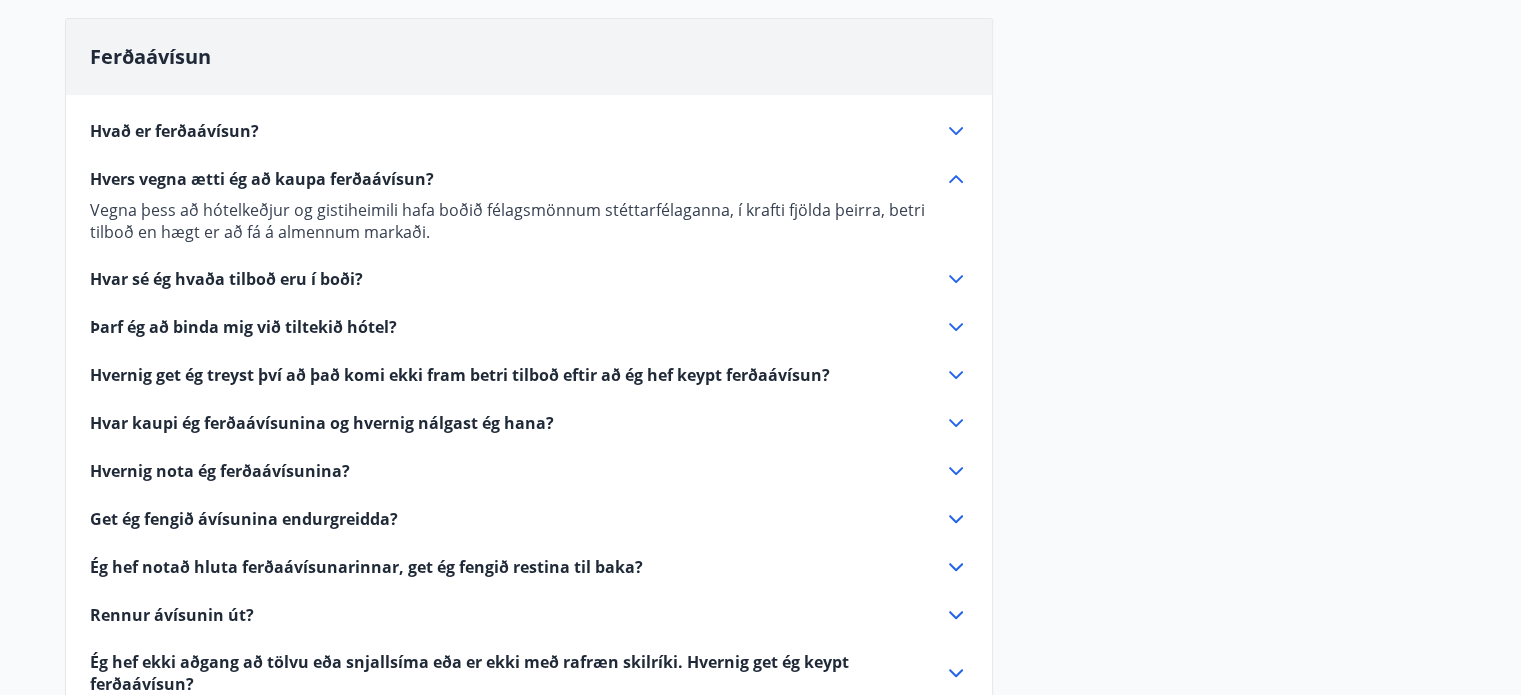 click 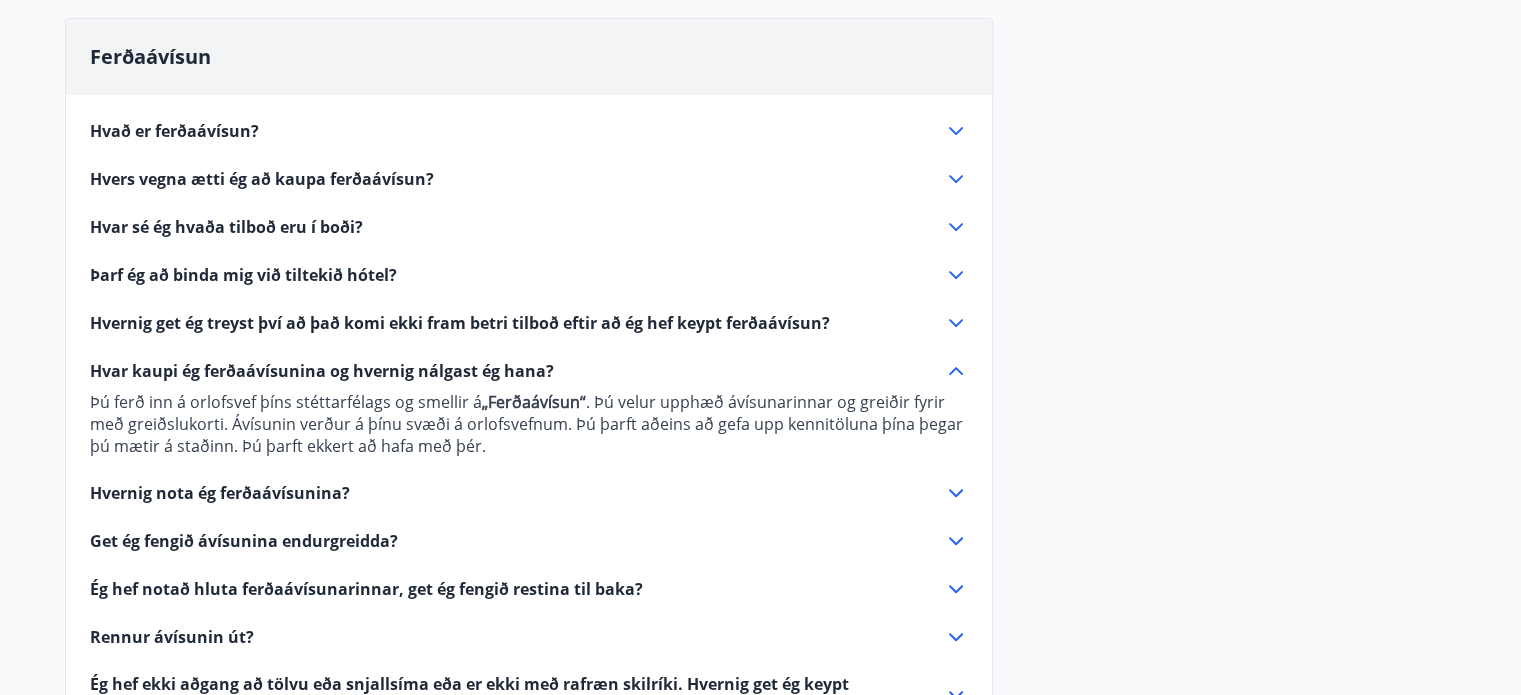 click 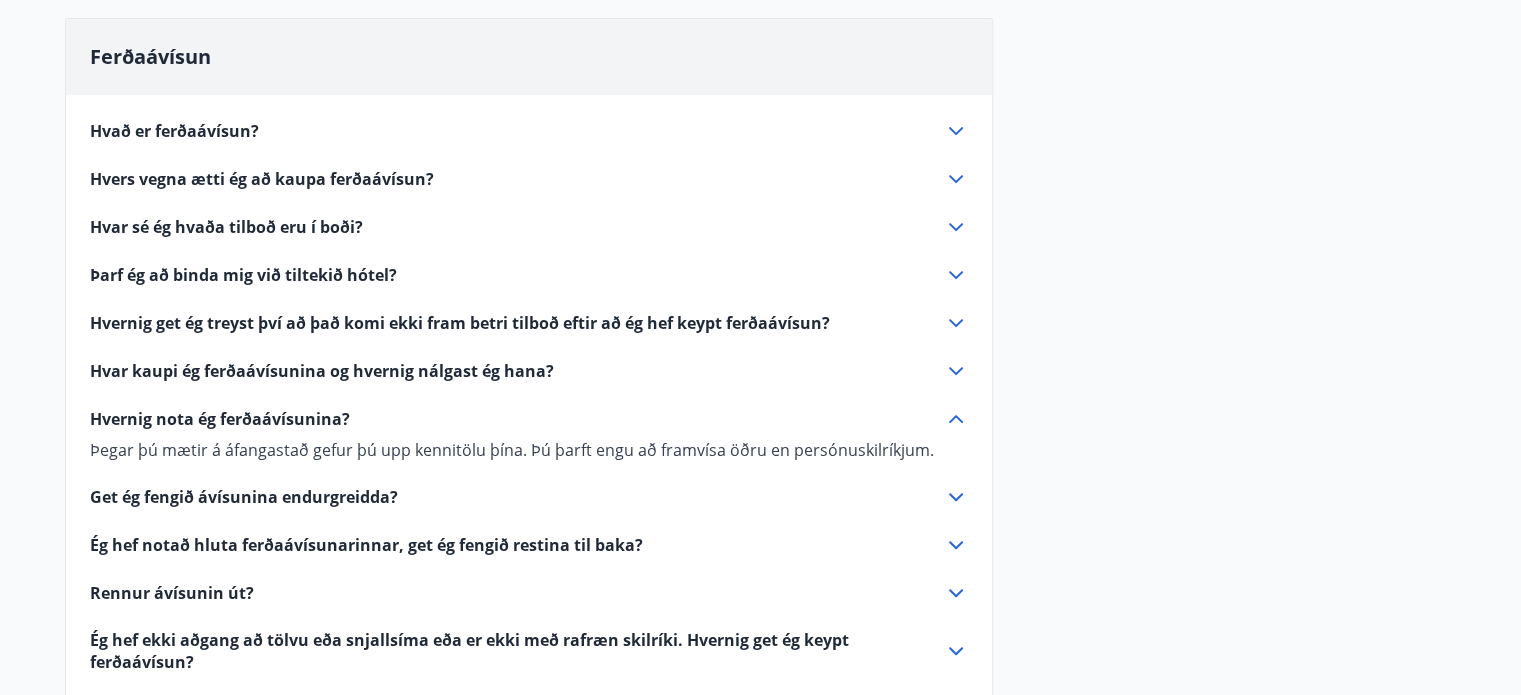 click 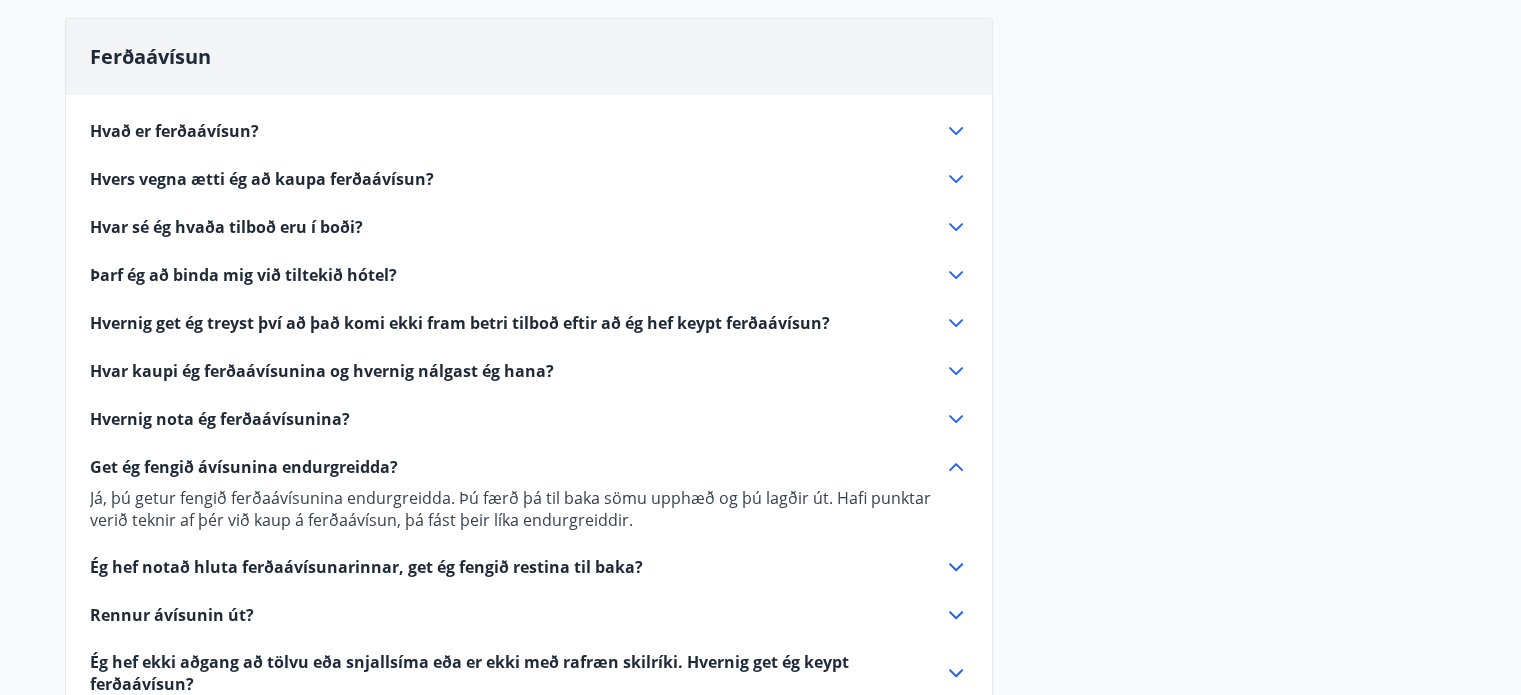 scroll, scrollTop: 900, scrollLeft: 0, axis: vertical 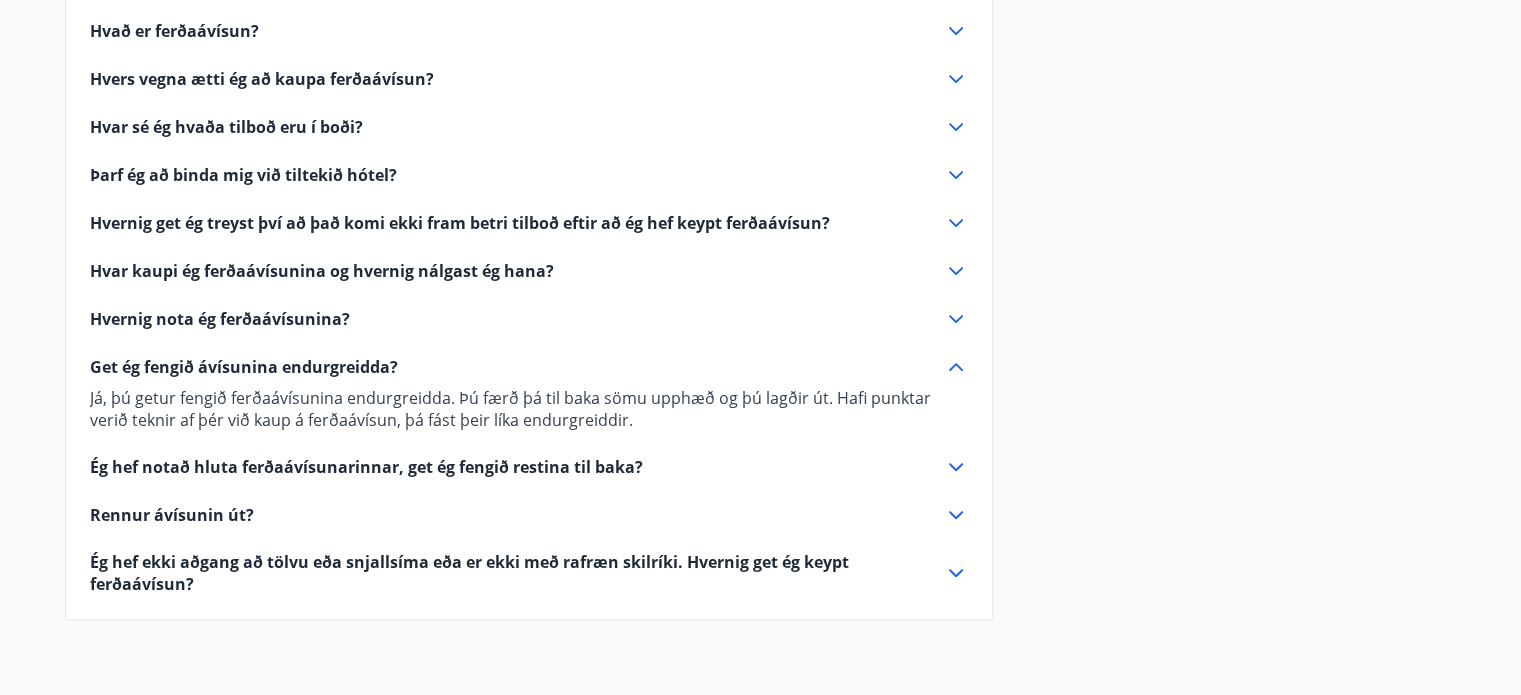 click 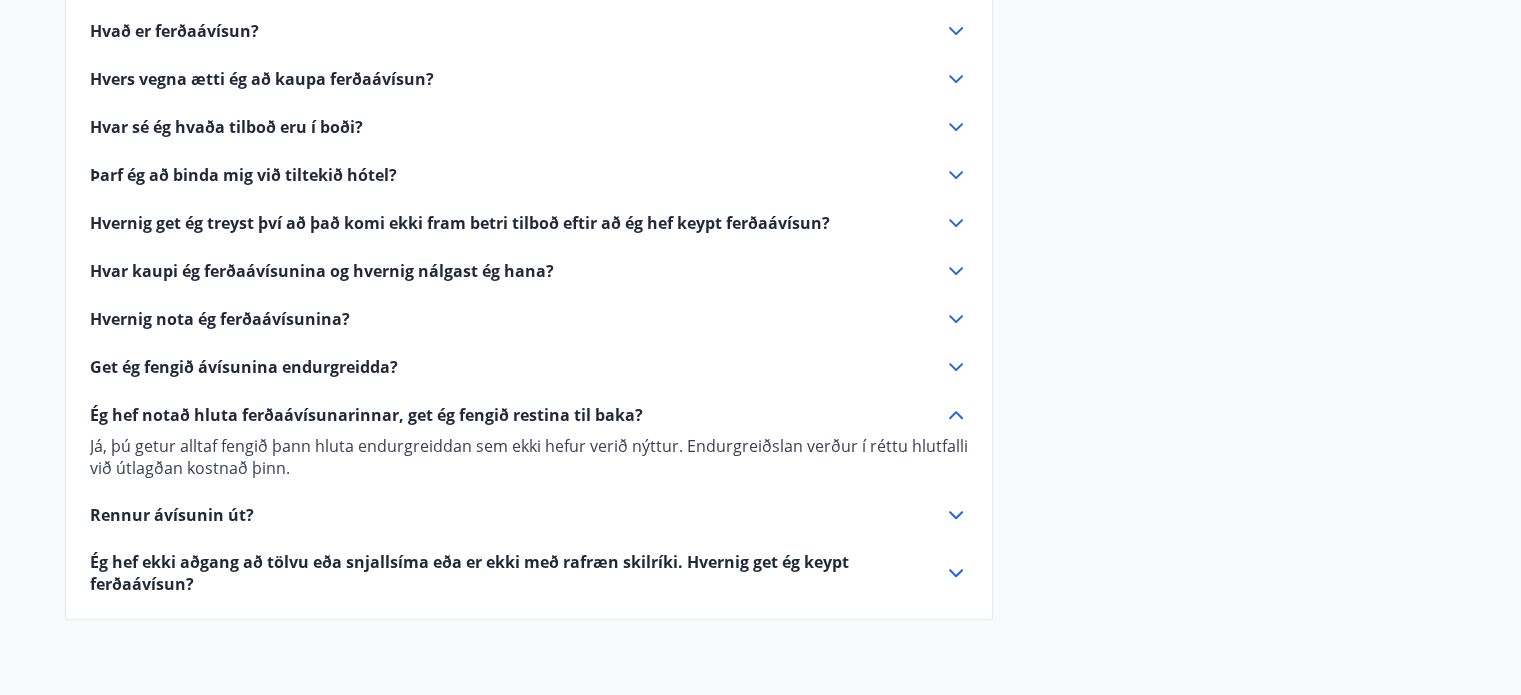 click 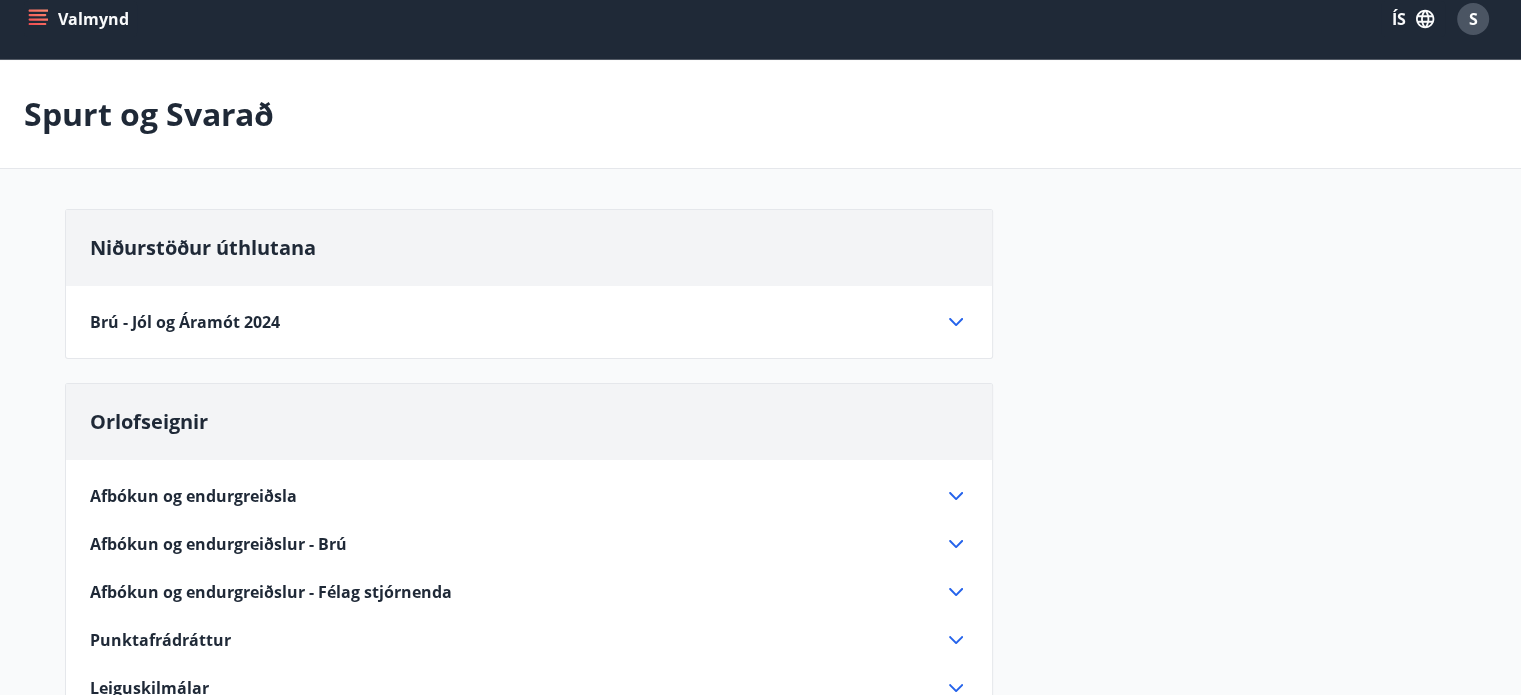 scroll, scrollTop: 0, scrollLeft: 0, axis: both 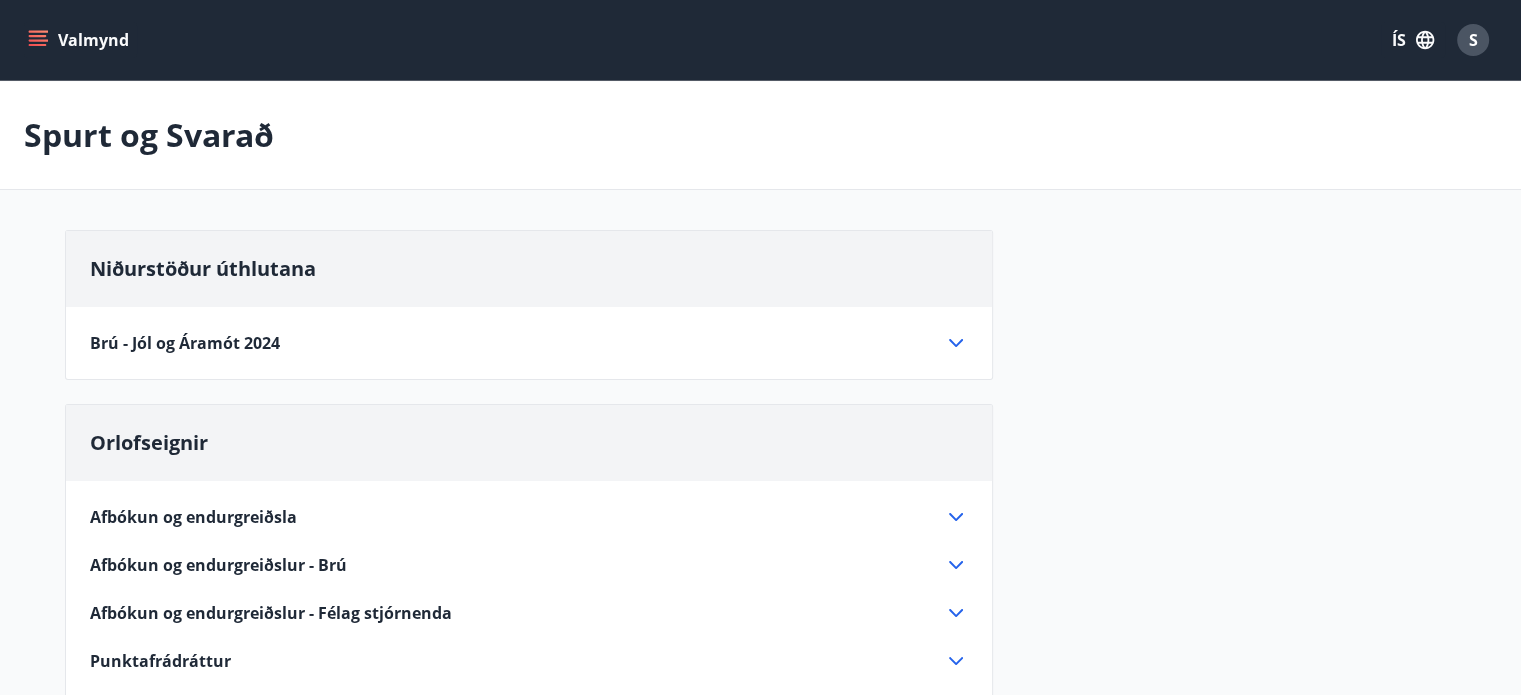 click 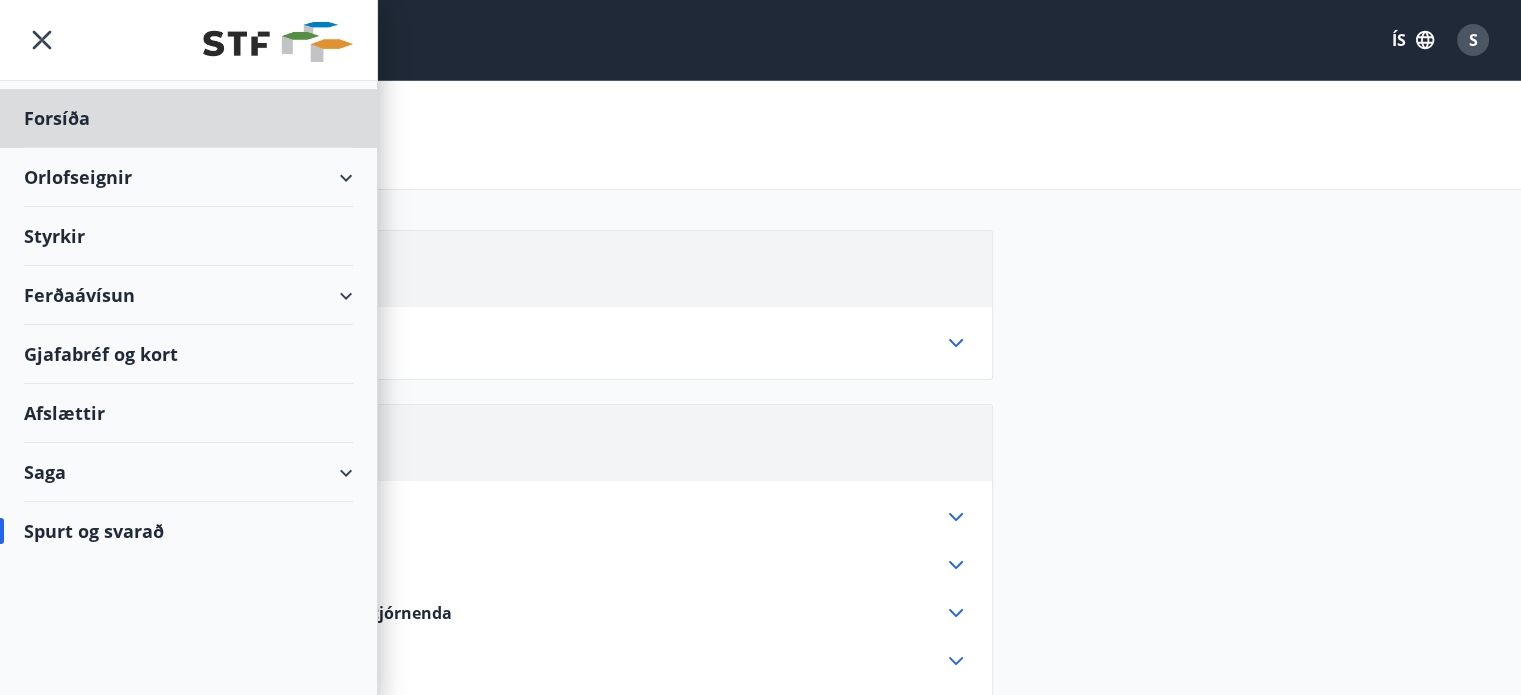 click on "Styrkir" at bounding box center [188, 118] 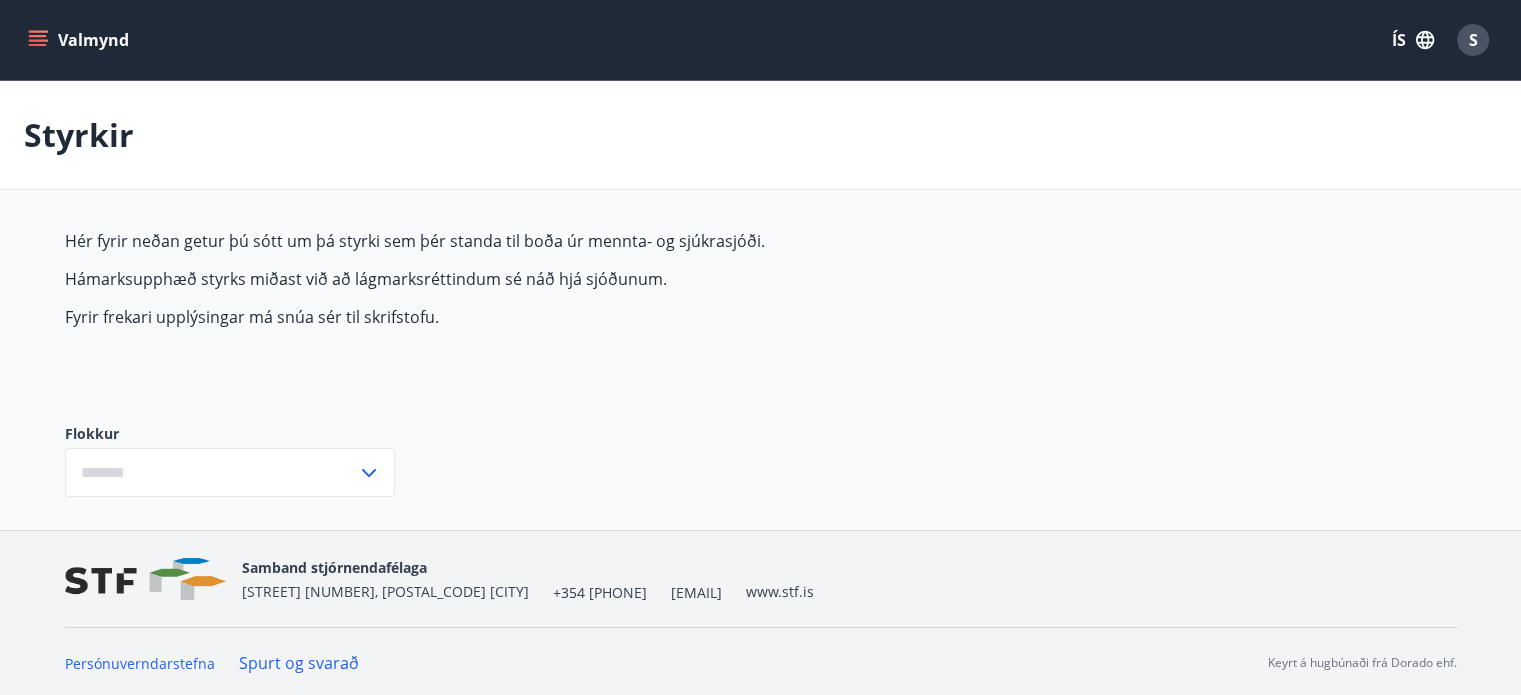 type on "***" 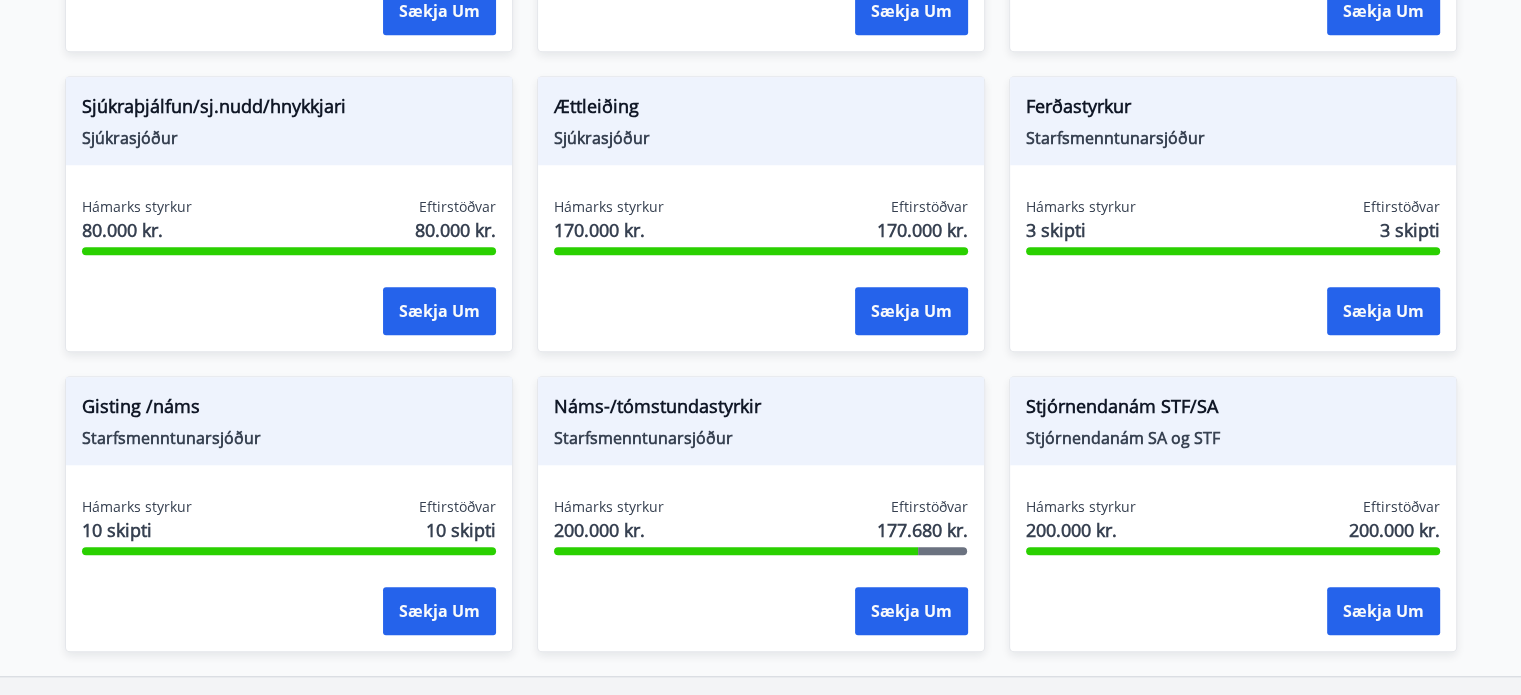 scroll, scrollTop: 1700, scrollLeft: 0, axis: vertical 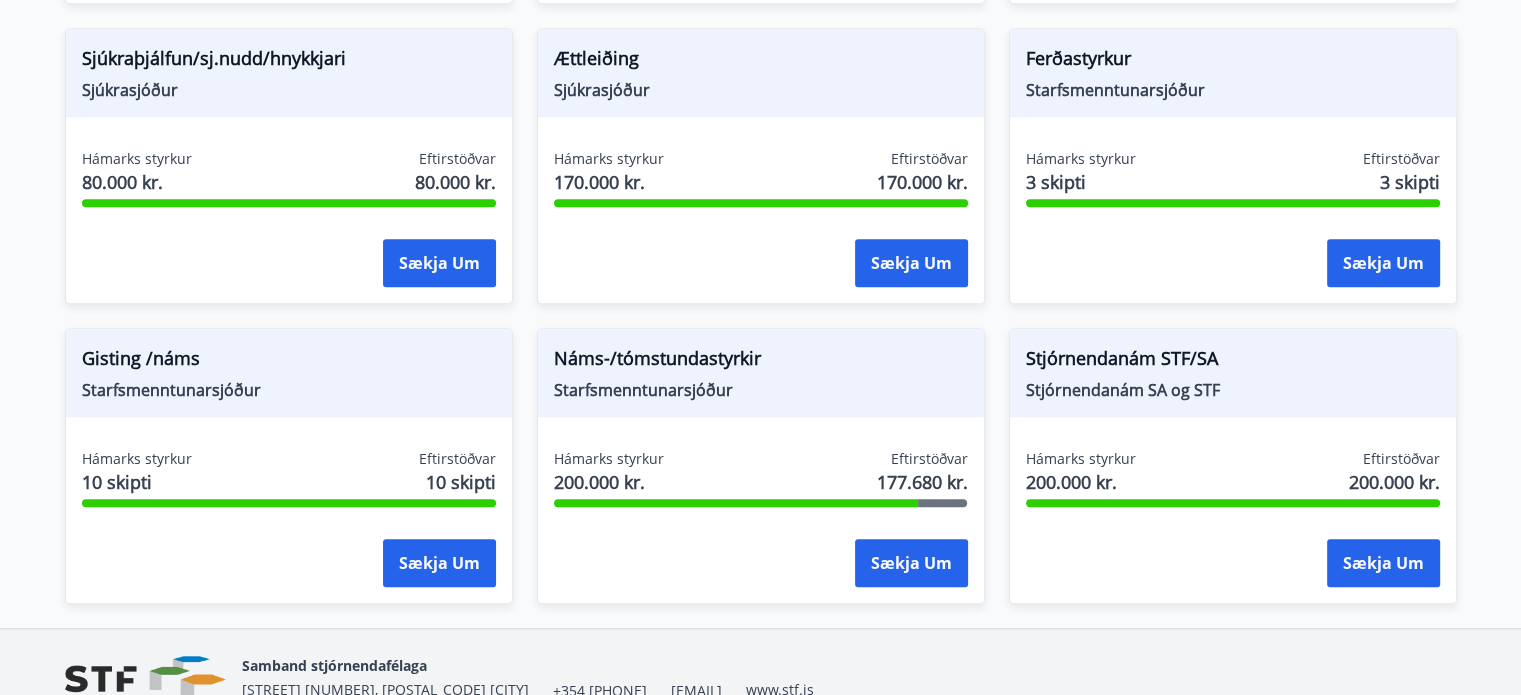 click on "Starfsmenntunarsjóður" at bounding box center (761, 390) 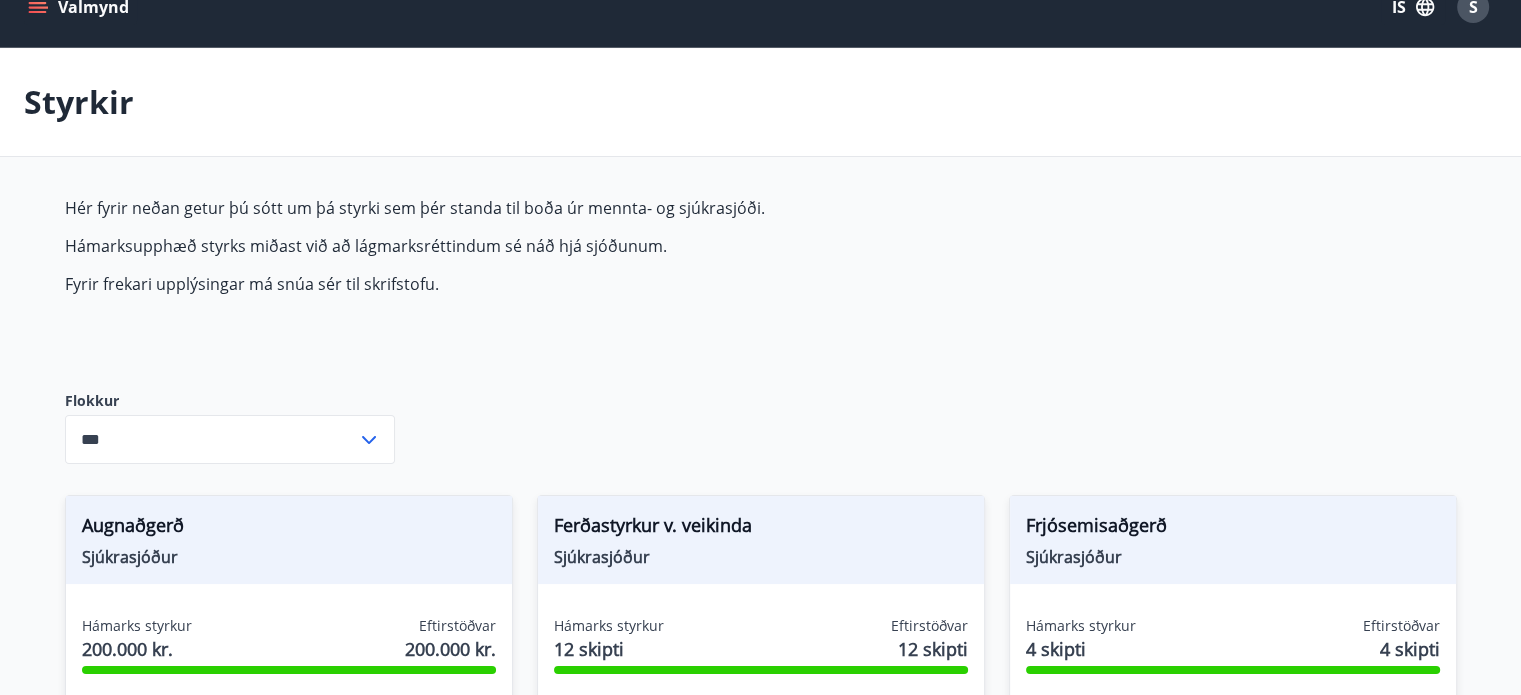 scroll, scrollTop: 0, scrollLeft: 0, axis: both 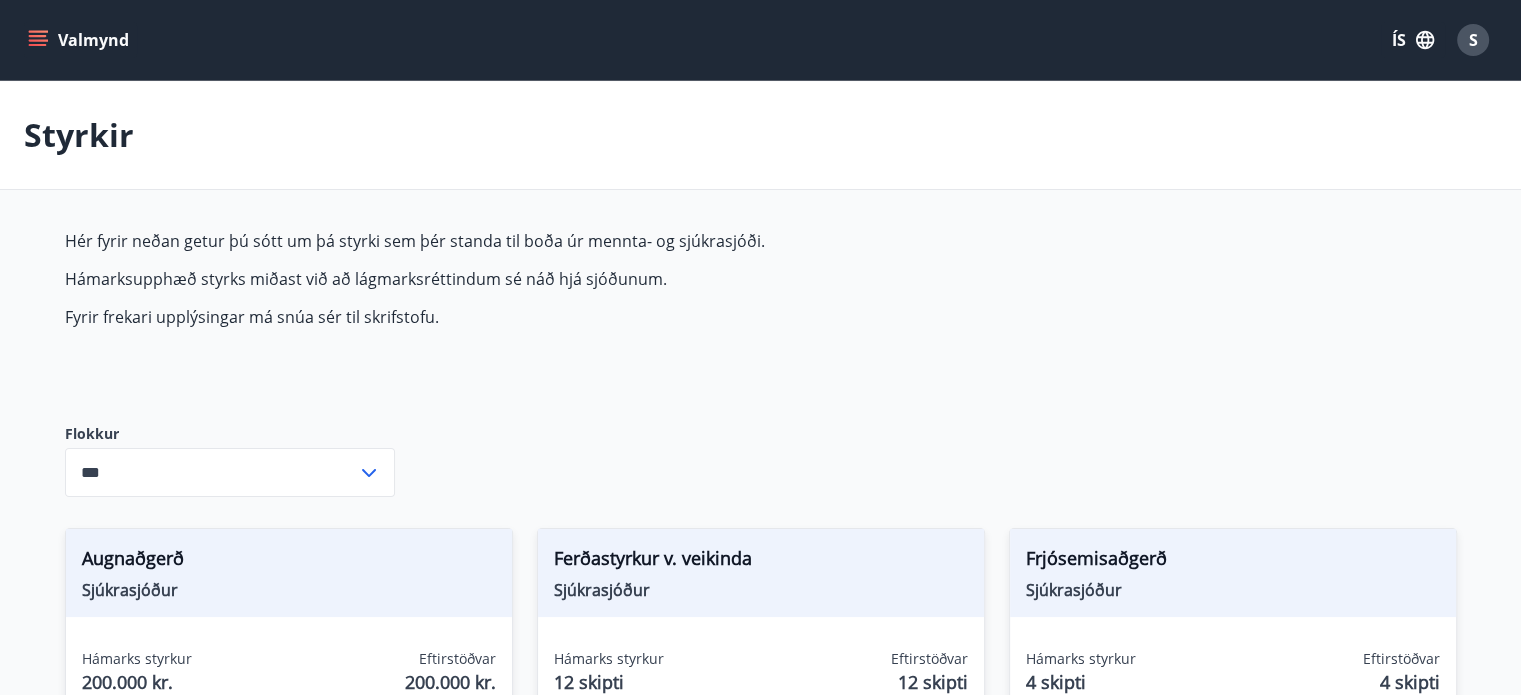 click 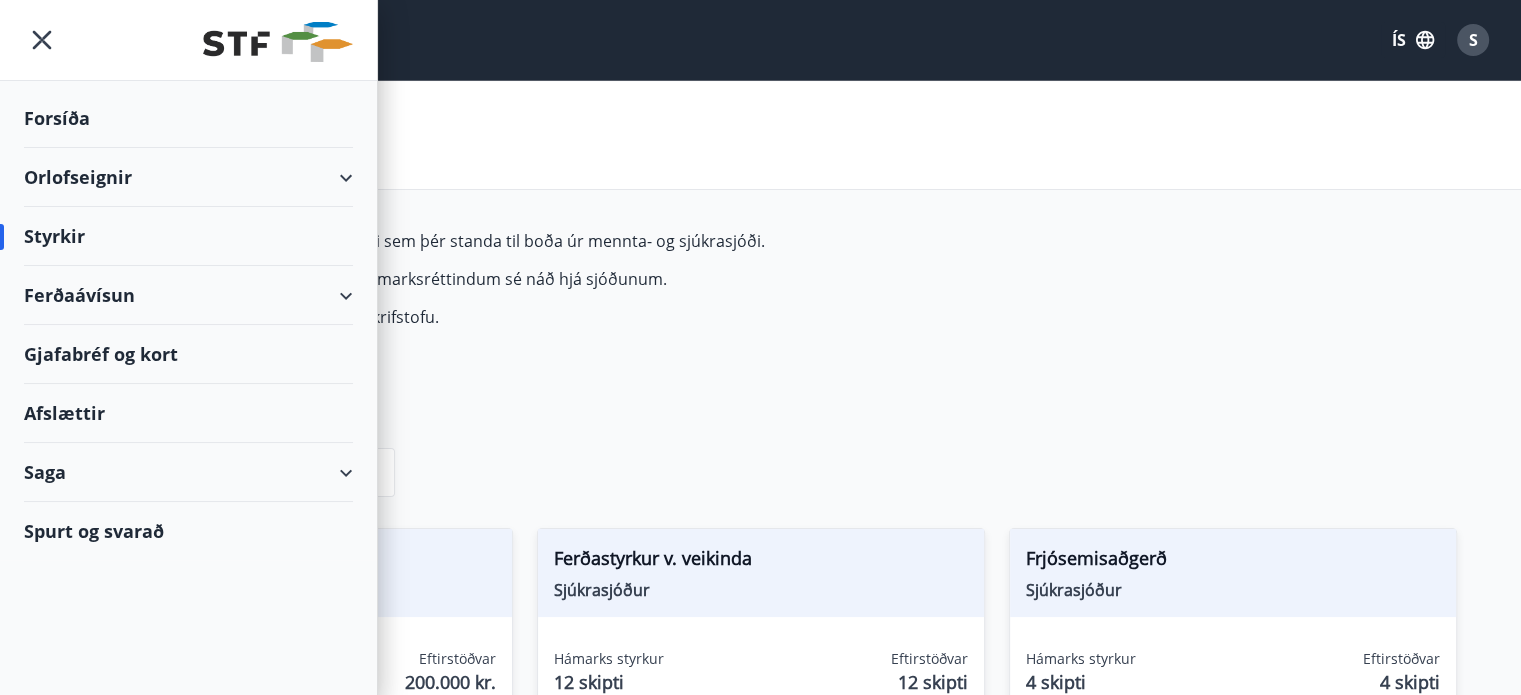 click on "Afslættir" at bounding box center [188, 413] 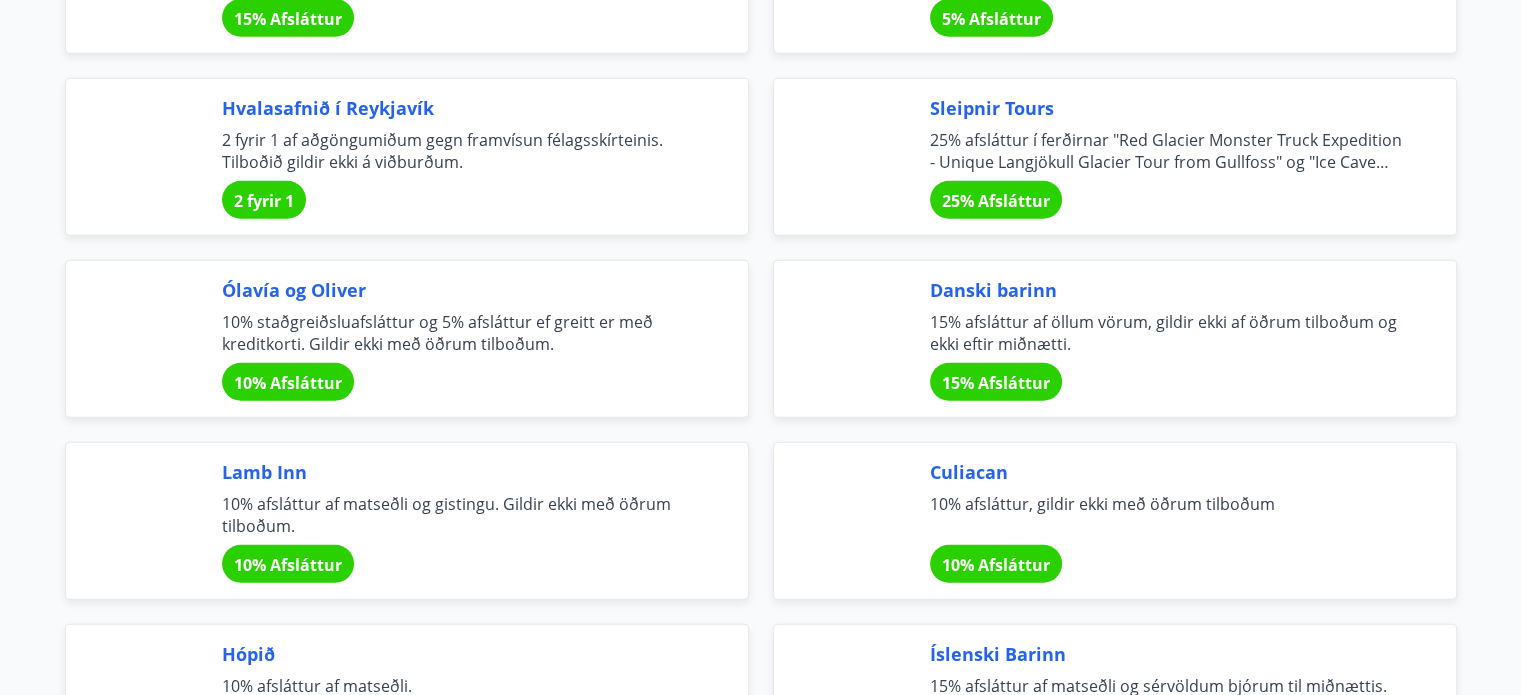 scroll, scrollTop: 5300, scrollLeft: 0, axis: vertical 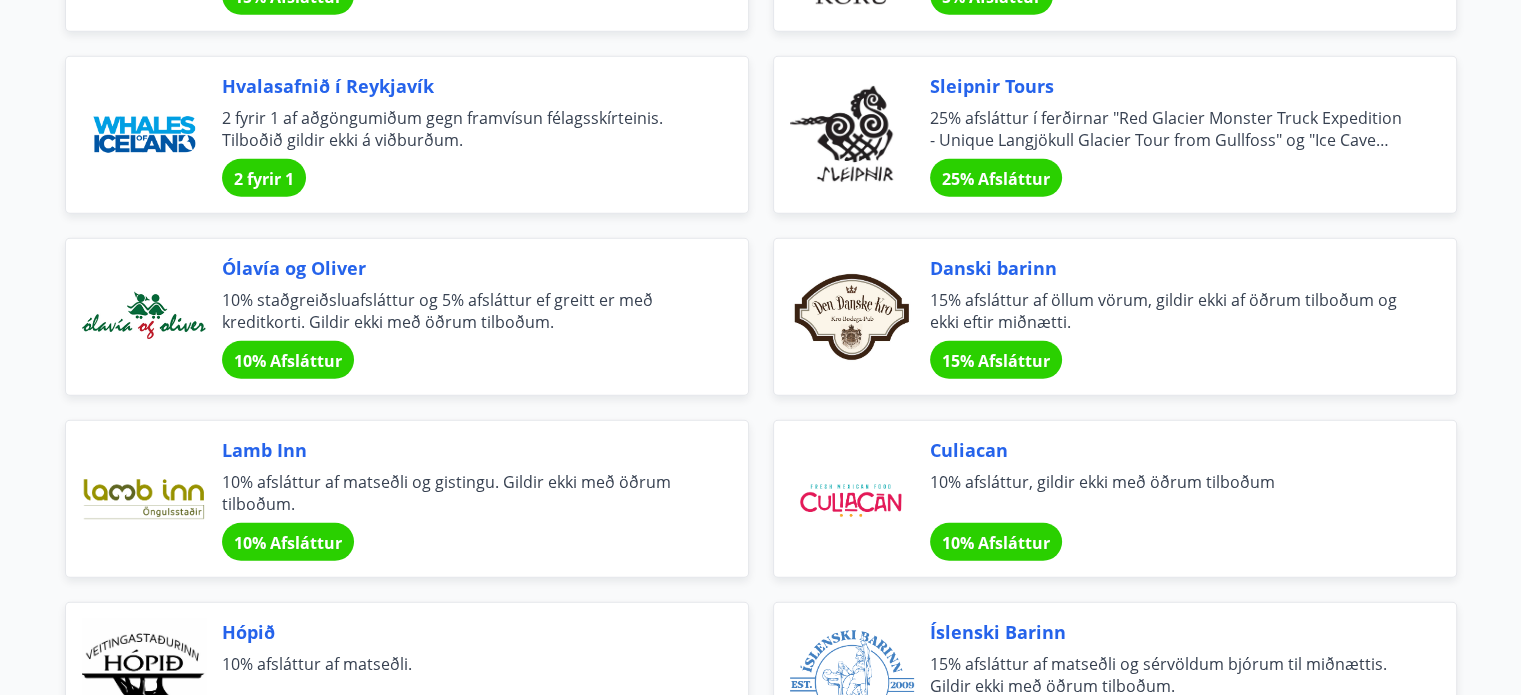 click on "Danski barinn" at bounding box center [1169, 268] 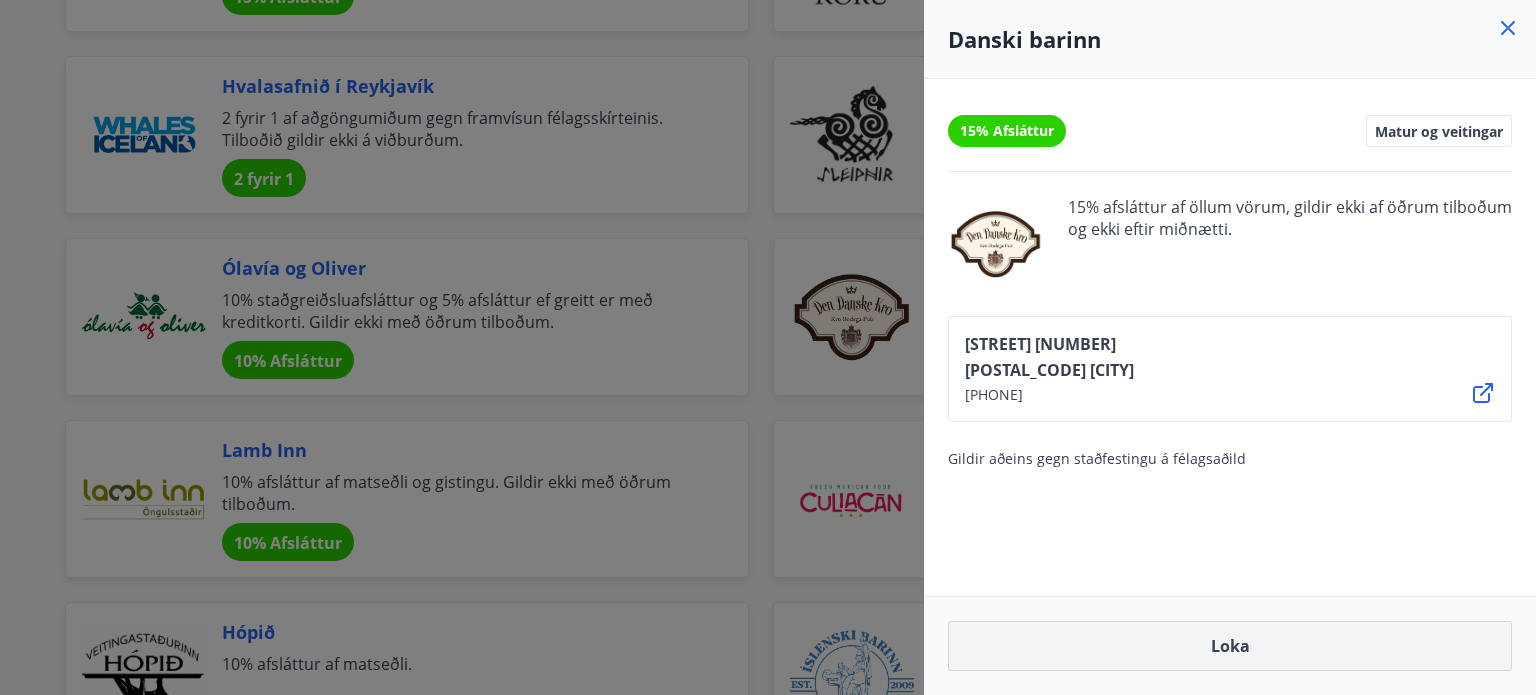 click on "Loka" at bounding box center [1230, 646] 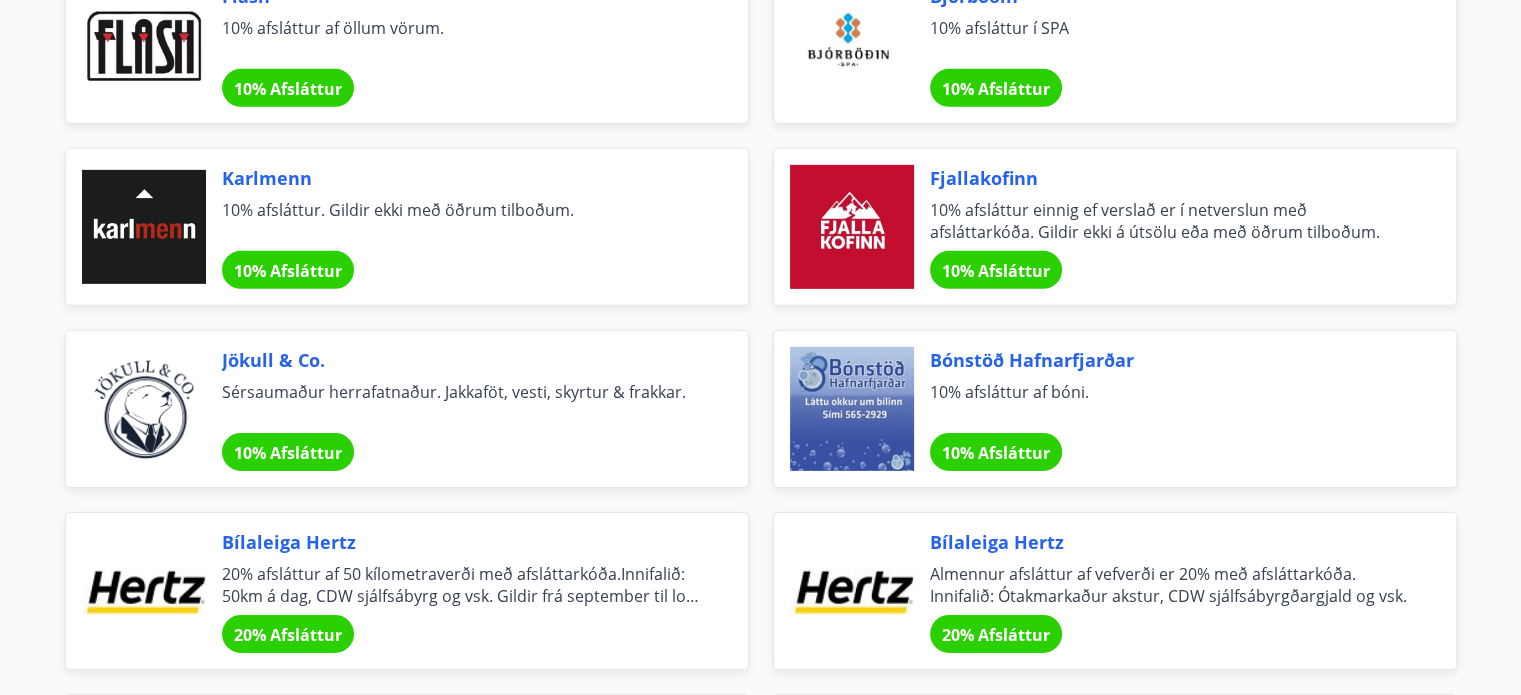 scroll, scrollTop: 6400, scrollLeft: 0, axis: vertical 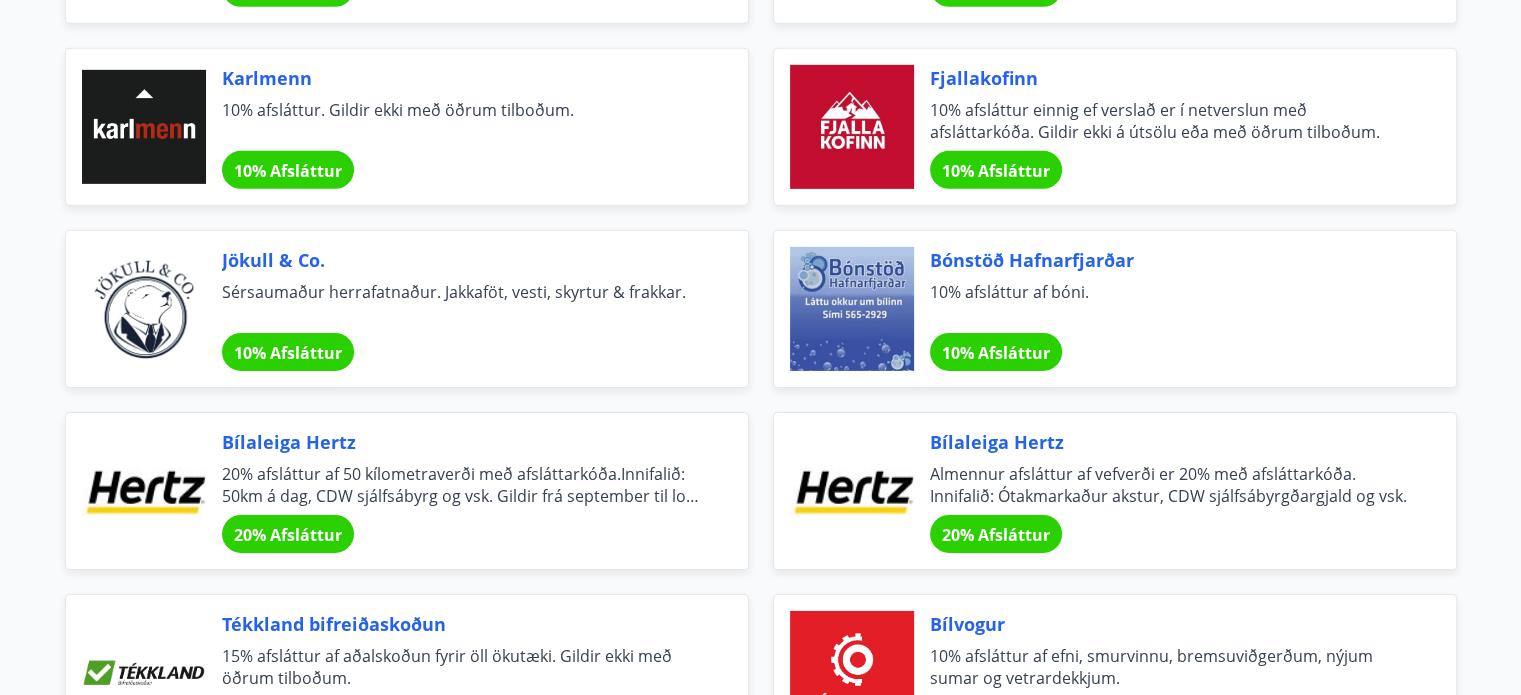 click on "Bónstöð Hafnarfjarðar" at bounding box center (1169, 260) 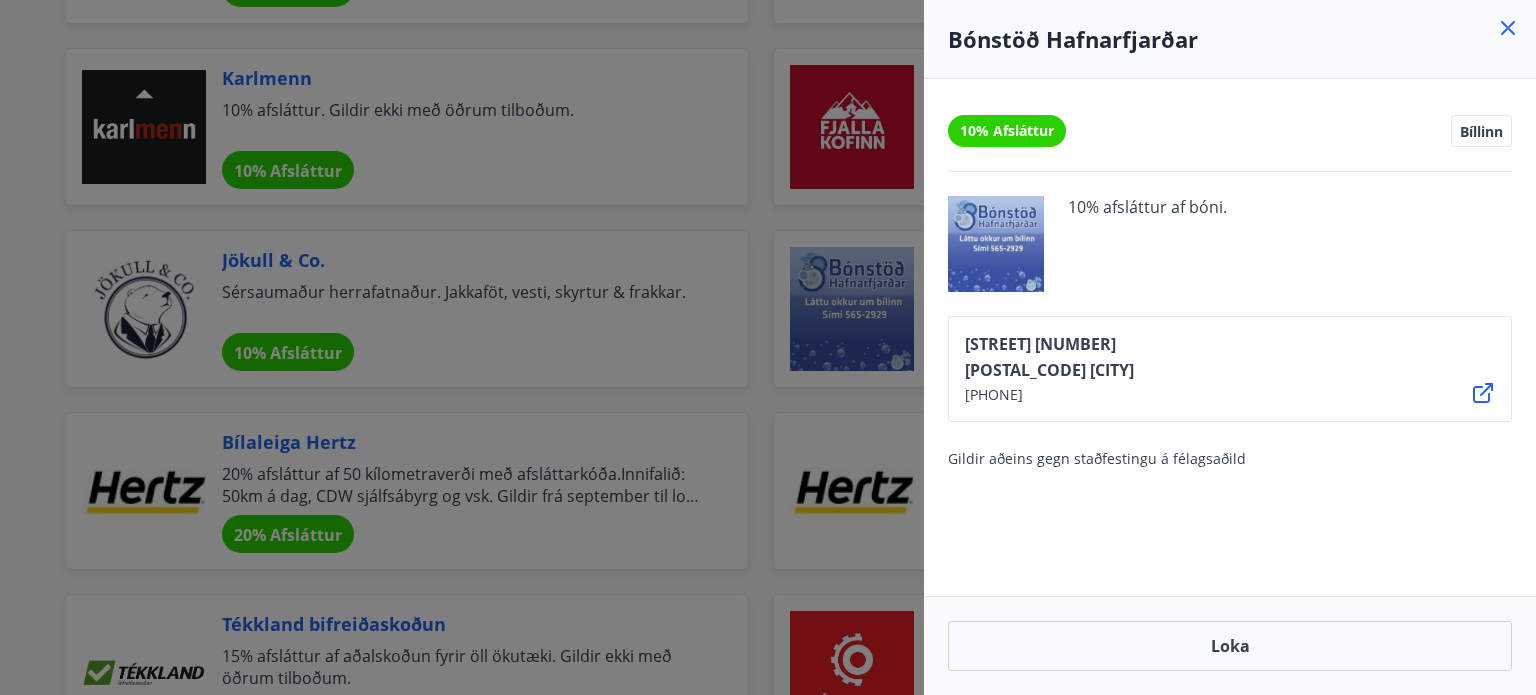 click 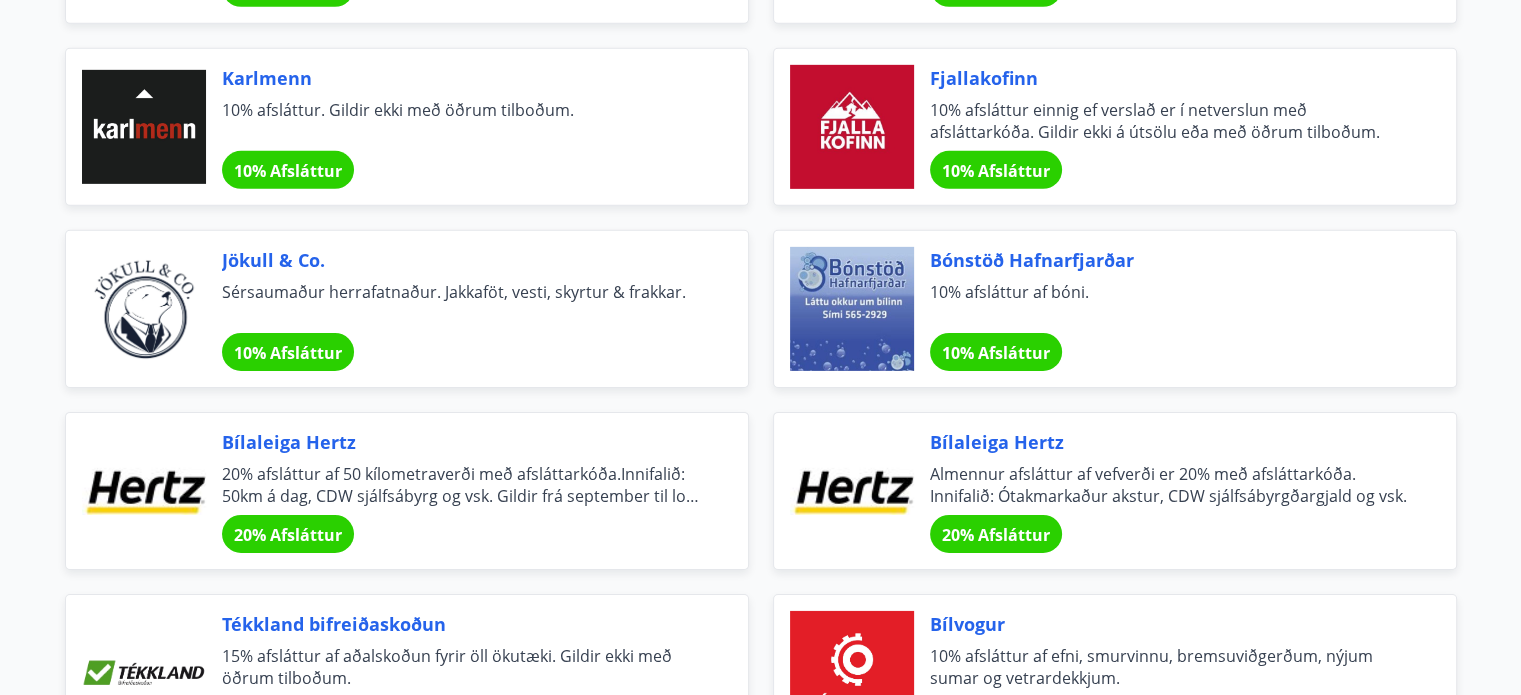 scroll, scrollTop: 6600, scrollLeft: 0, axis: vertical 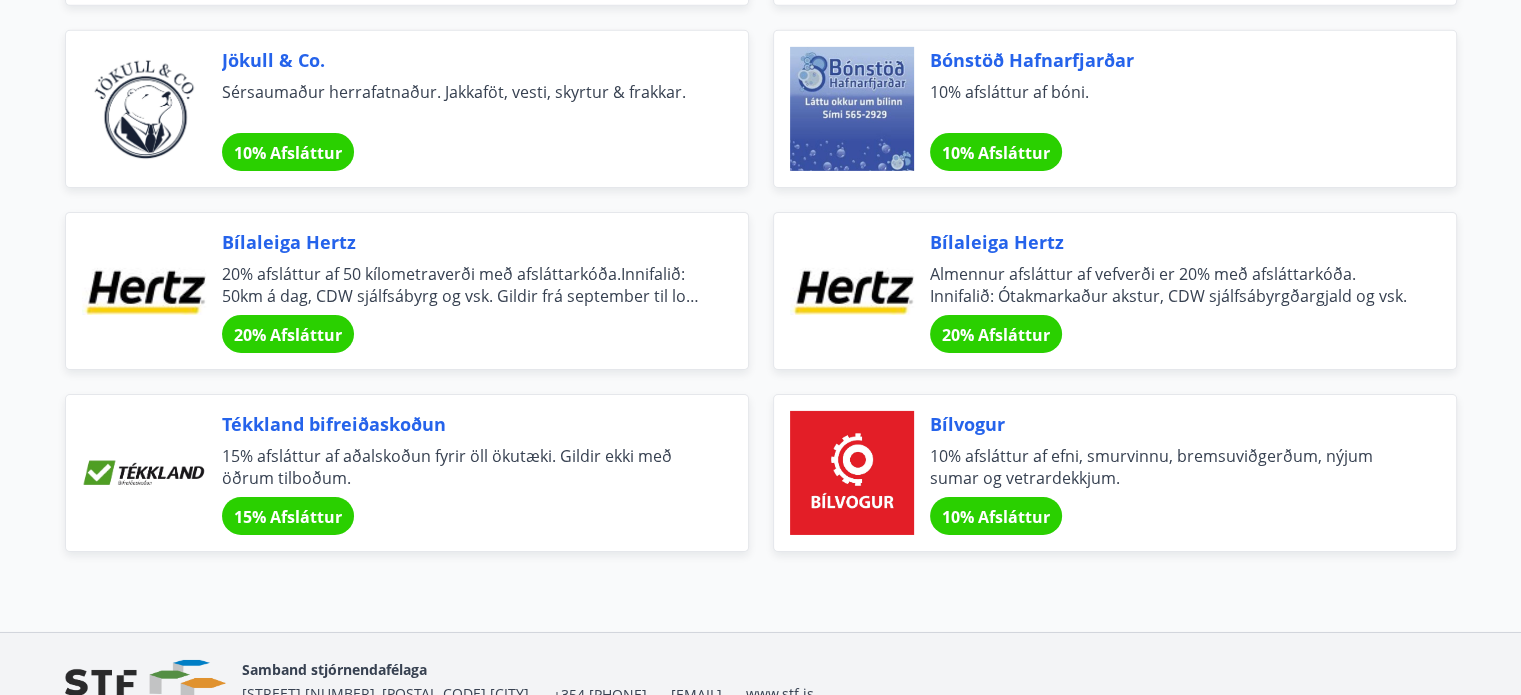 click on "Tékkland bifreiðaskoðun" at bounding box center (461, 424) 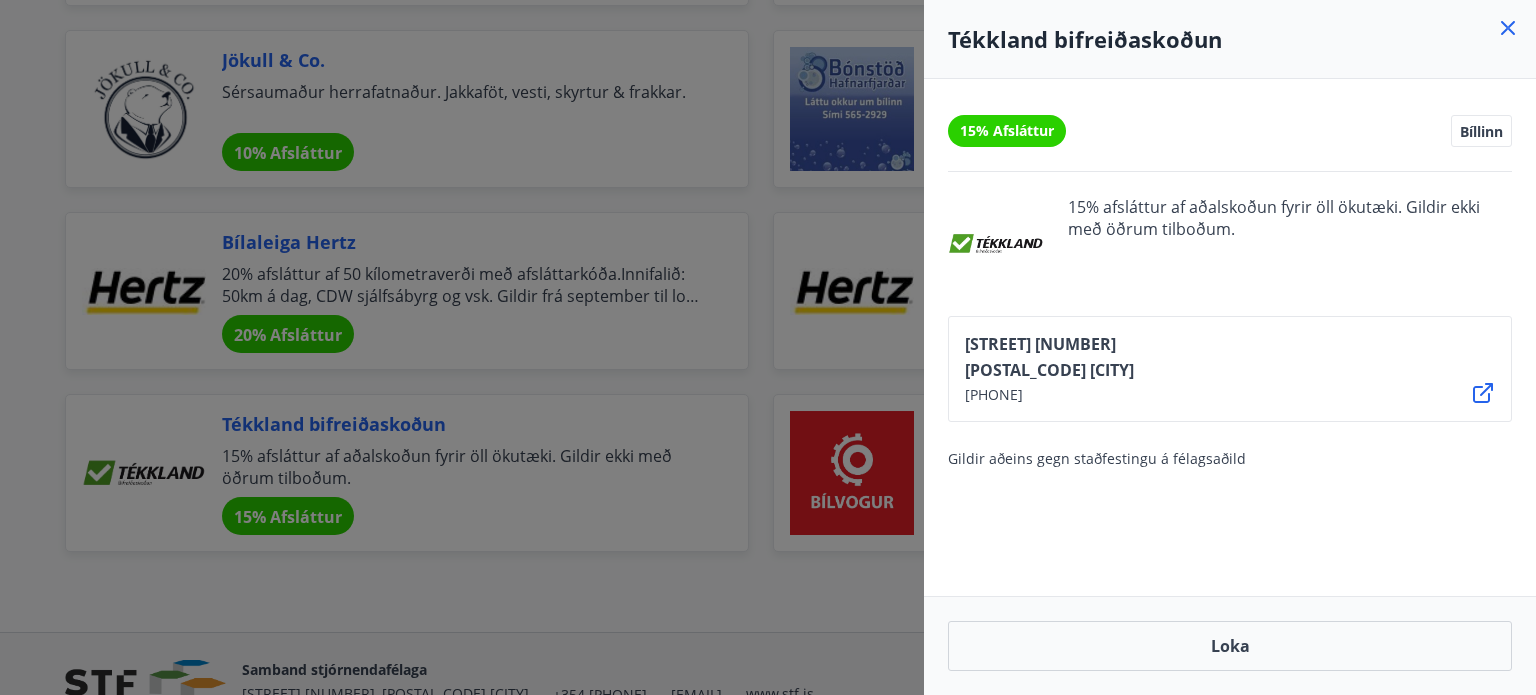 click 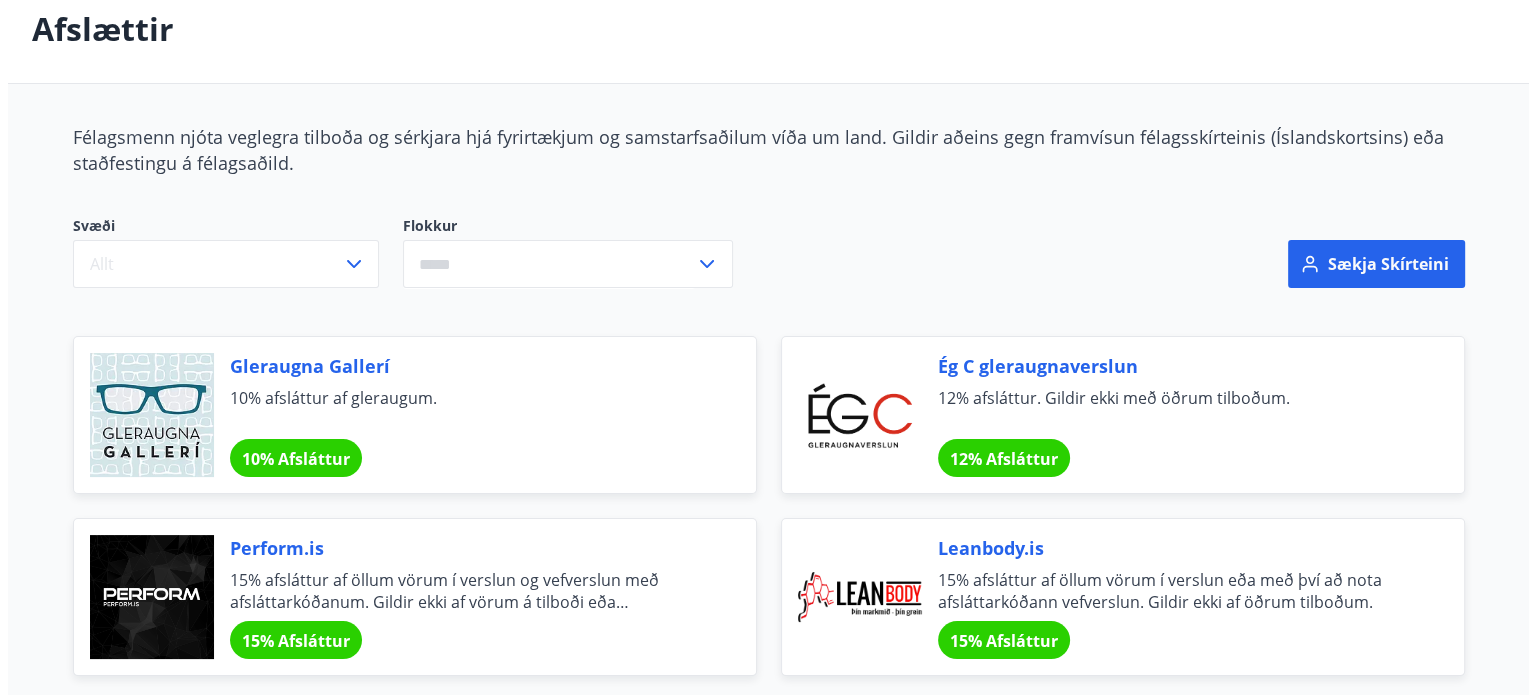 scroll, scrollTop: 0, scrollLeft: 0, axis: both 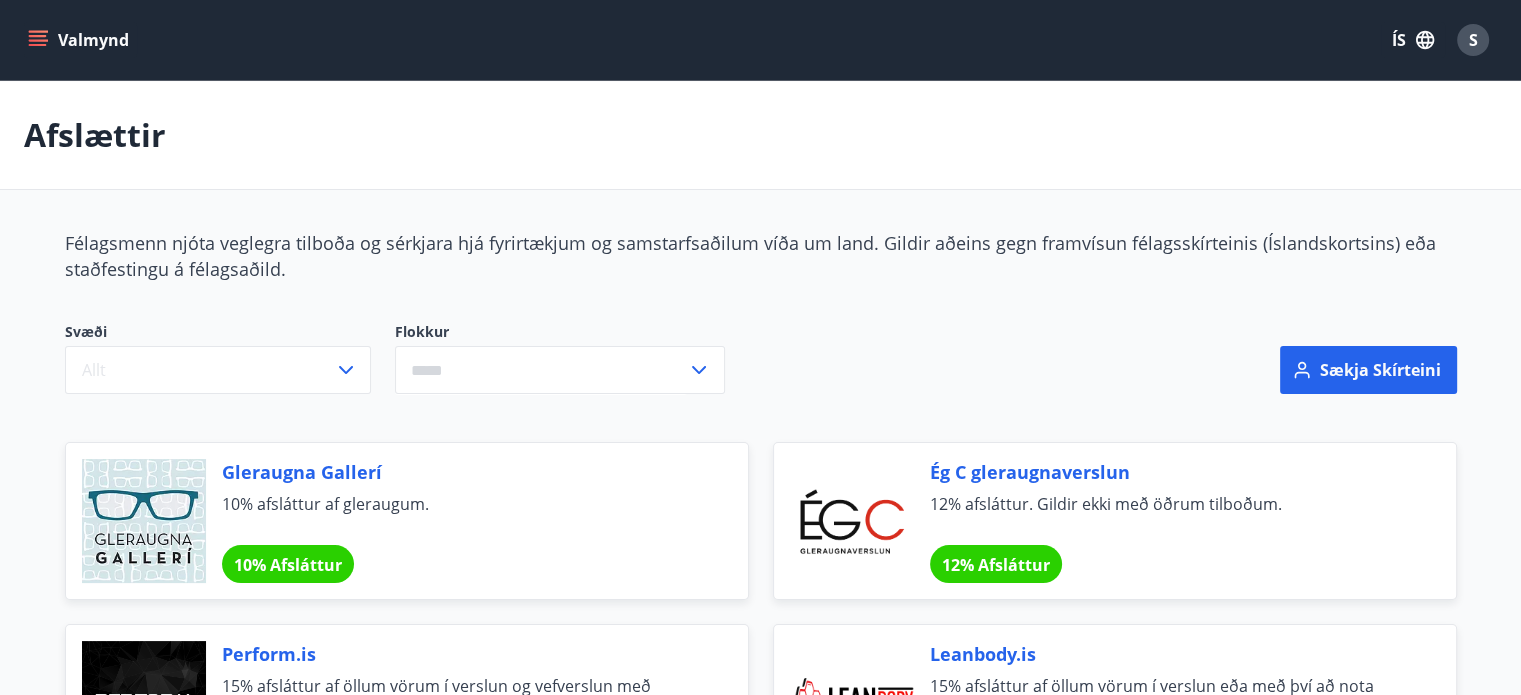 click 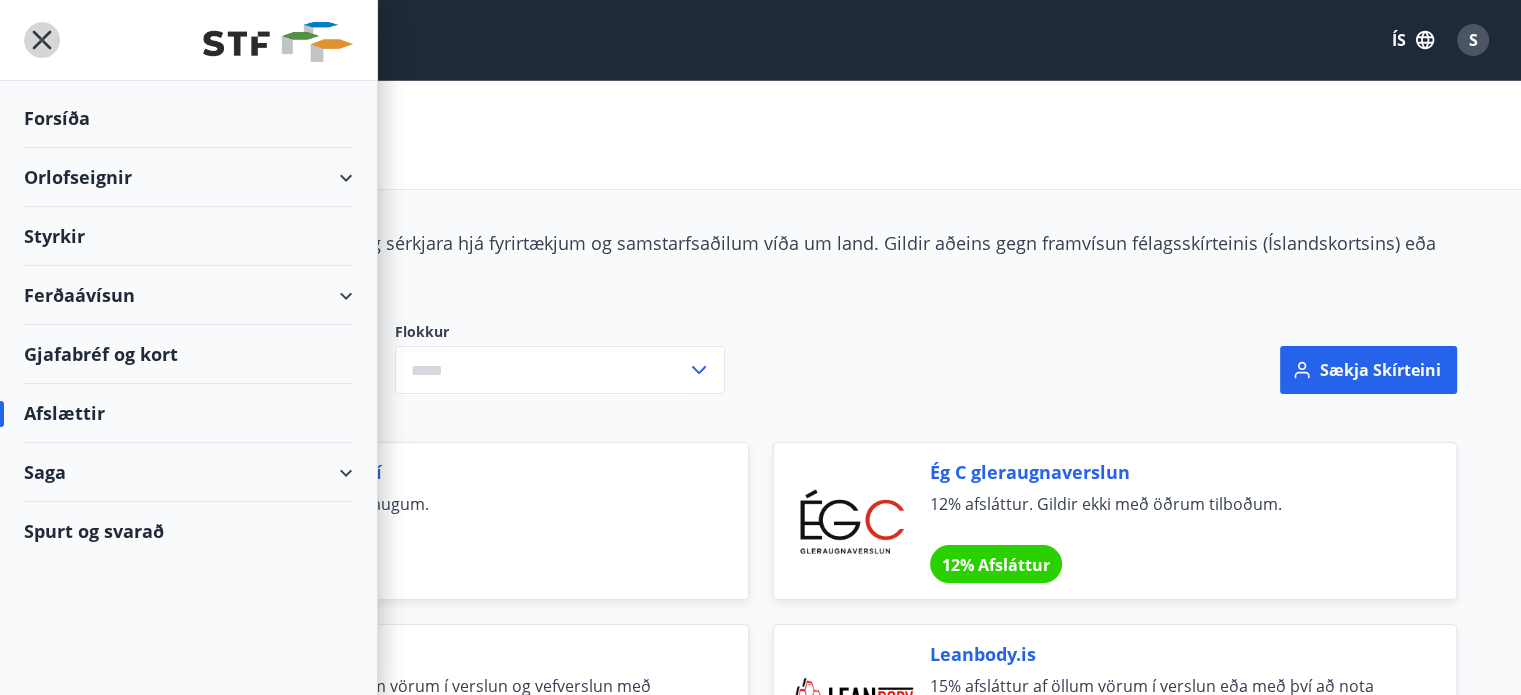 click 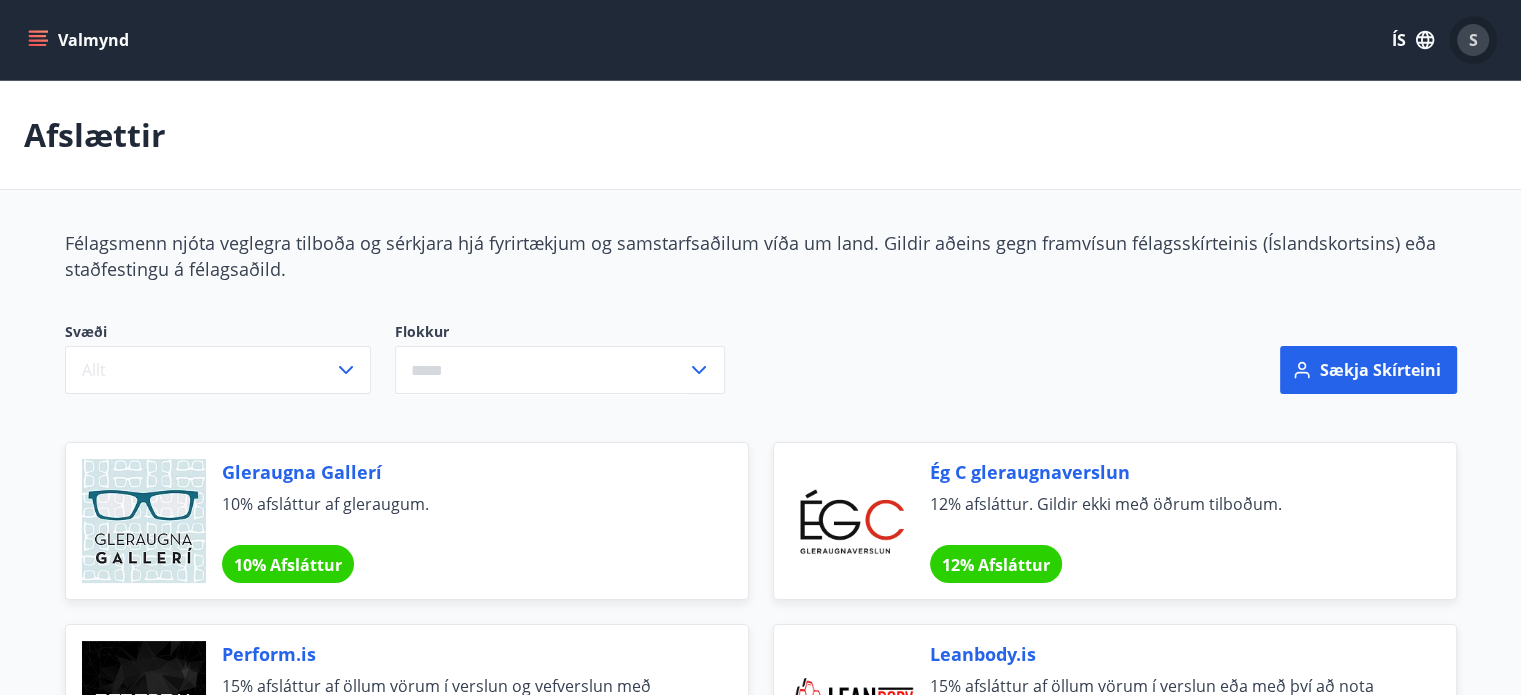 click on "S" at bounding box center (1473, 40) 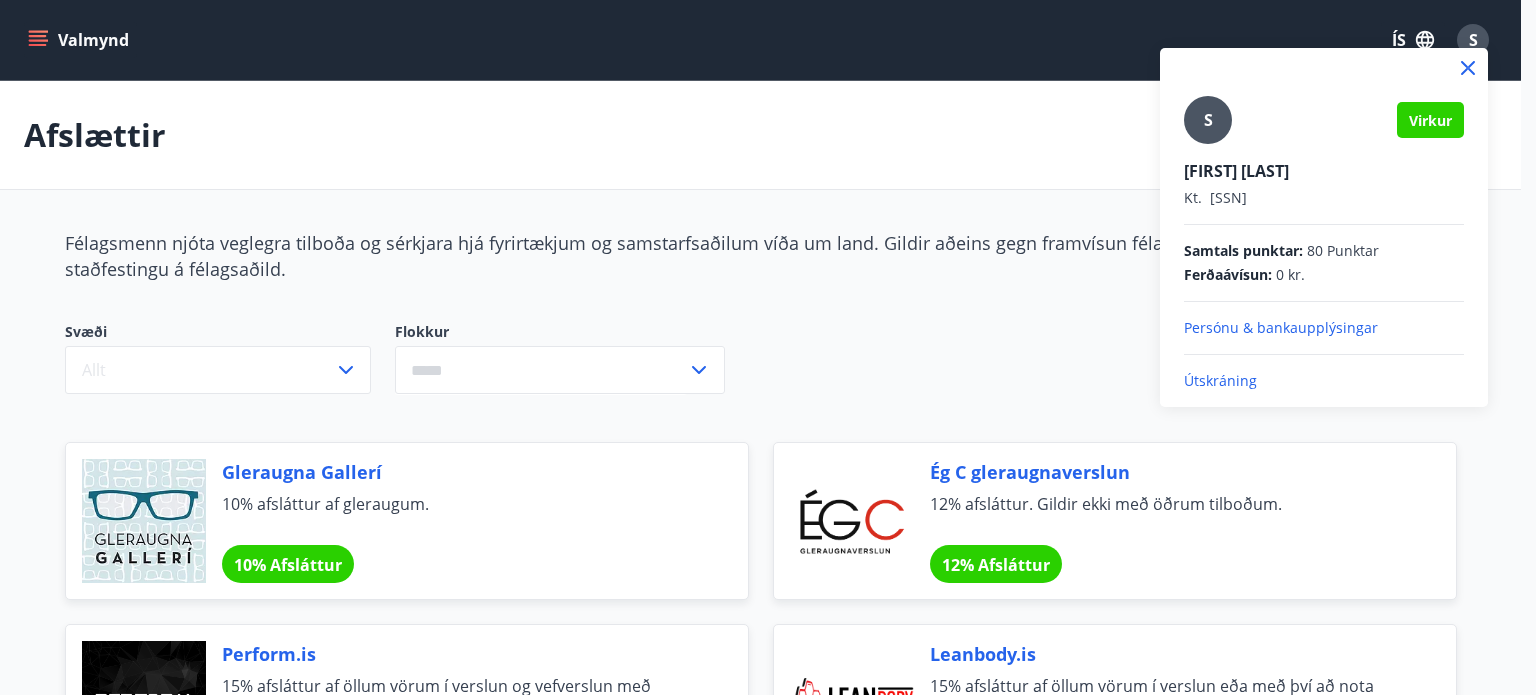 click on "Útskráning" at bounding box center (1324, 381) 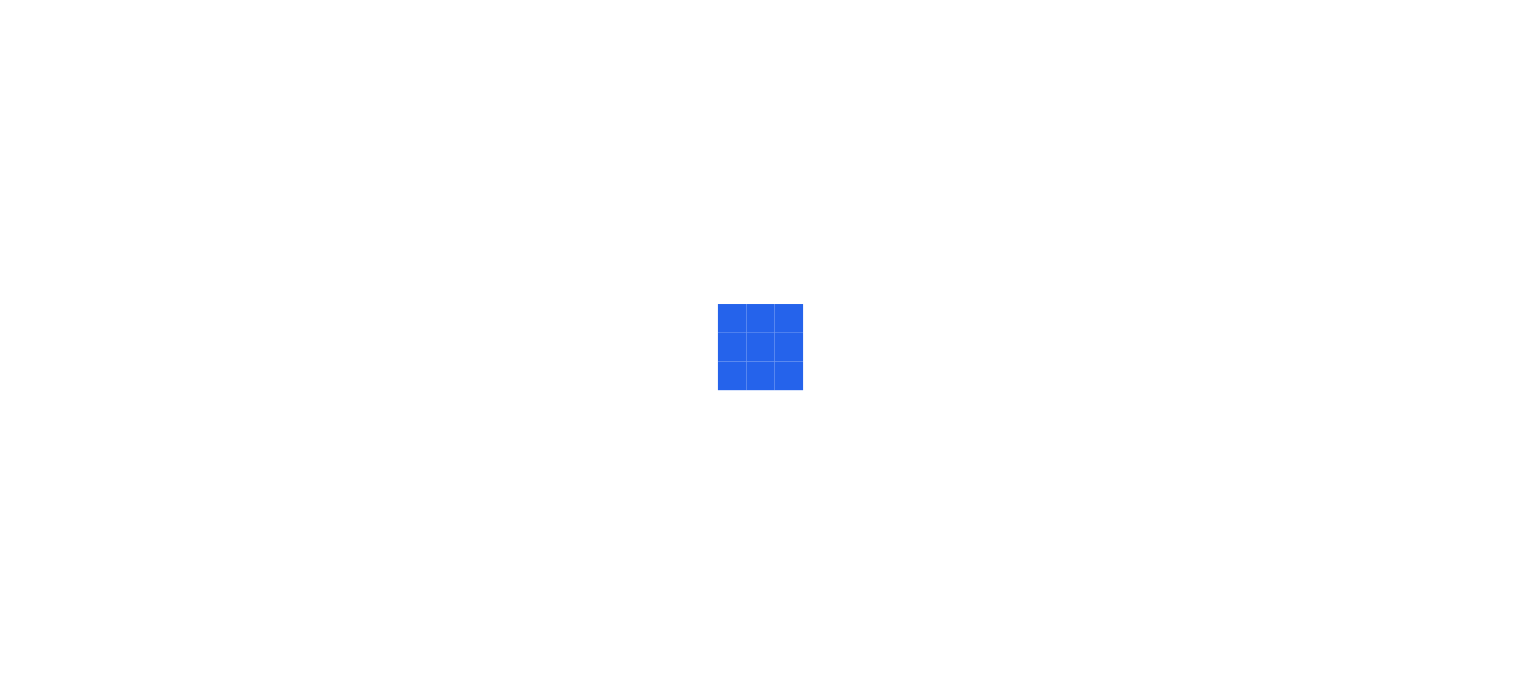 scroll, scrollTop: 0, scrollLeft: 0, axis: both 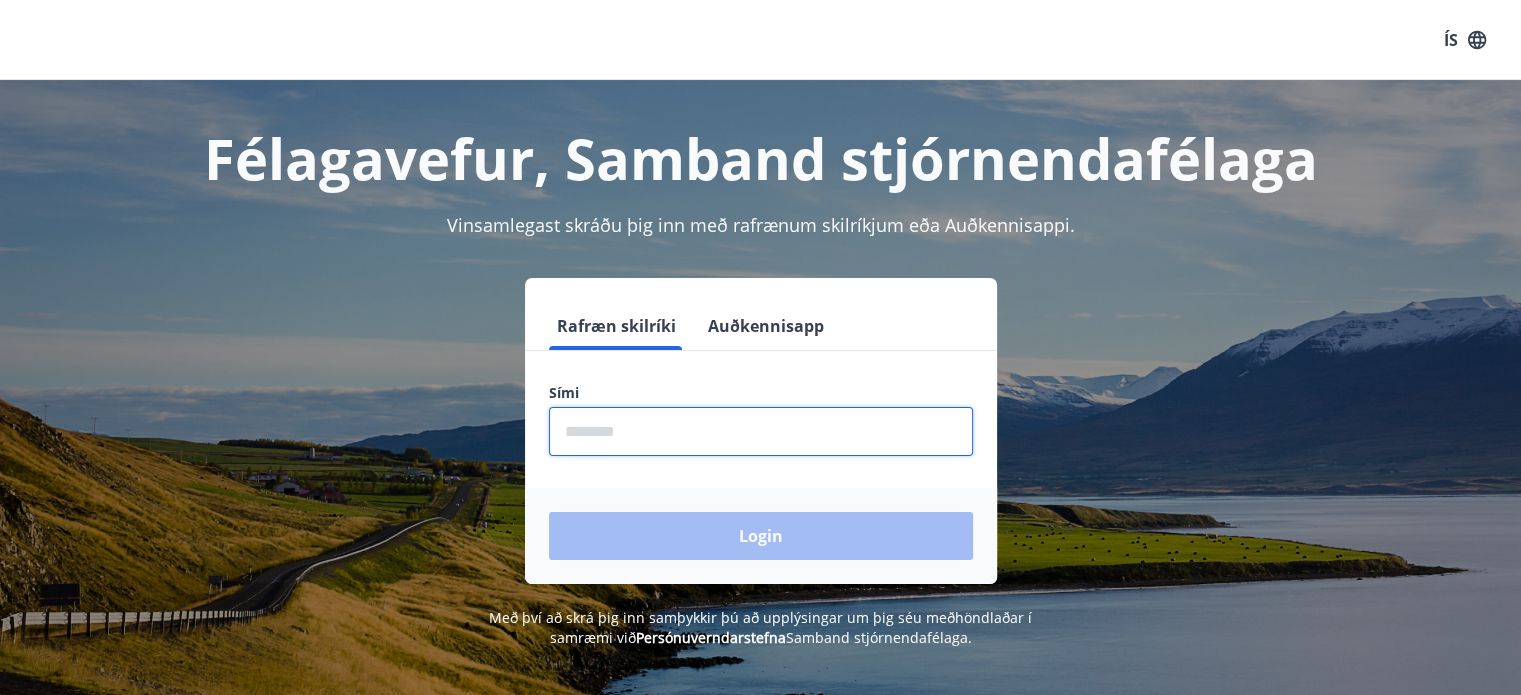 click at bounding box center [761, 431] 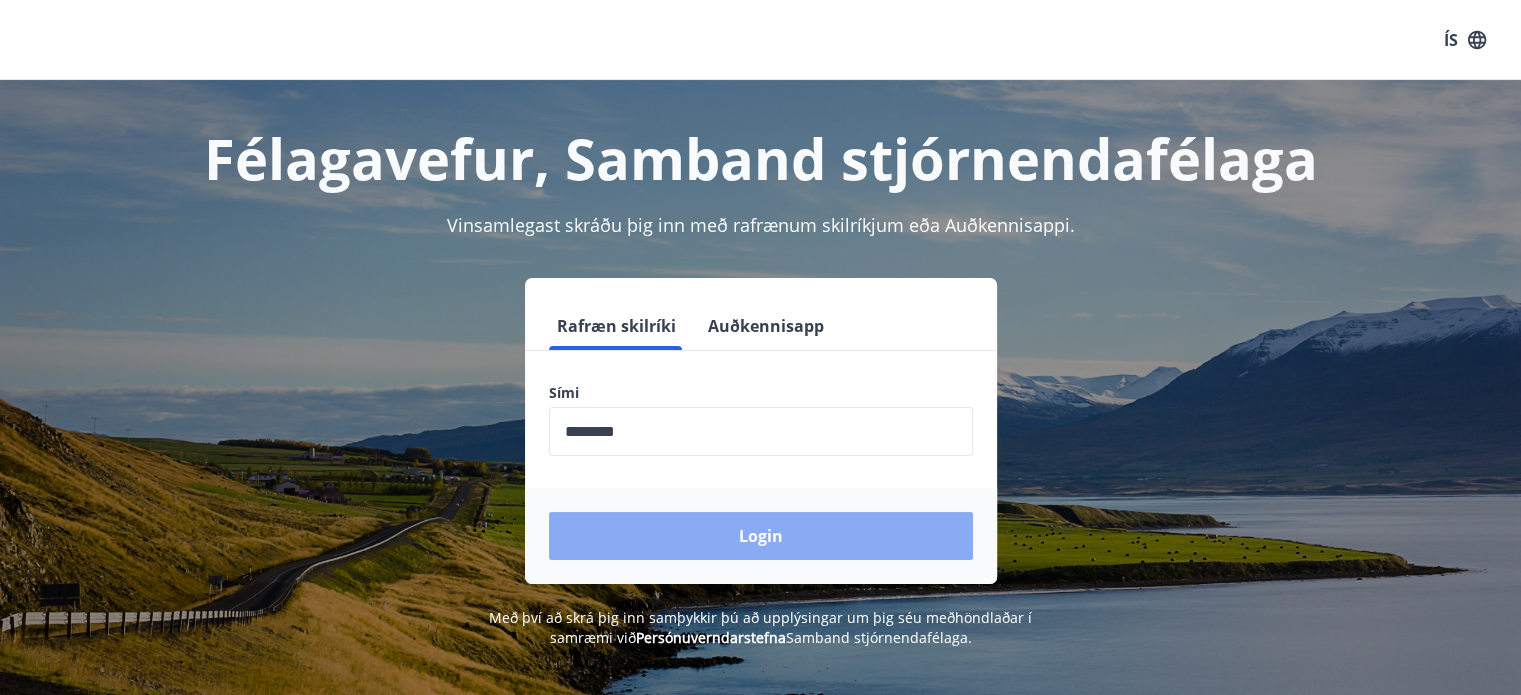 click on "Login" at bounding box center [761, 536] 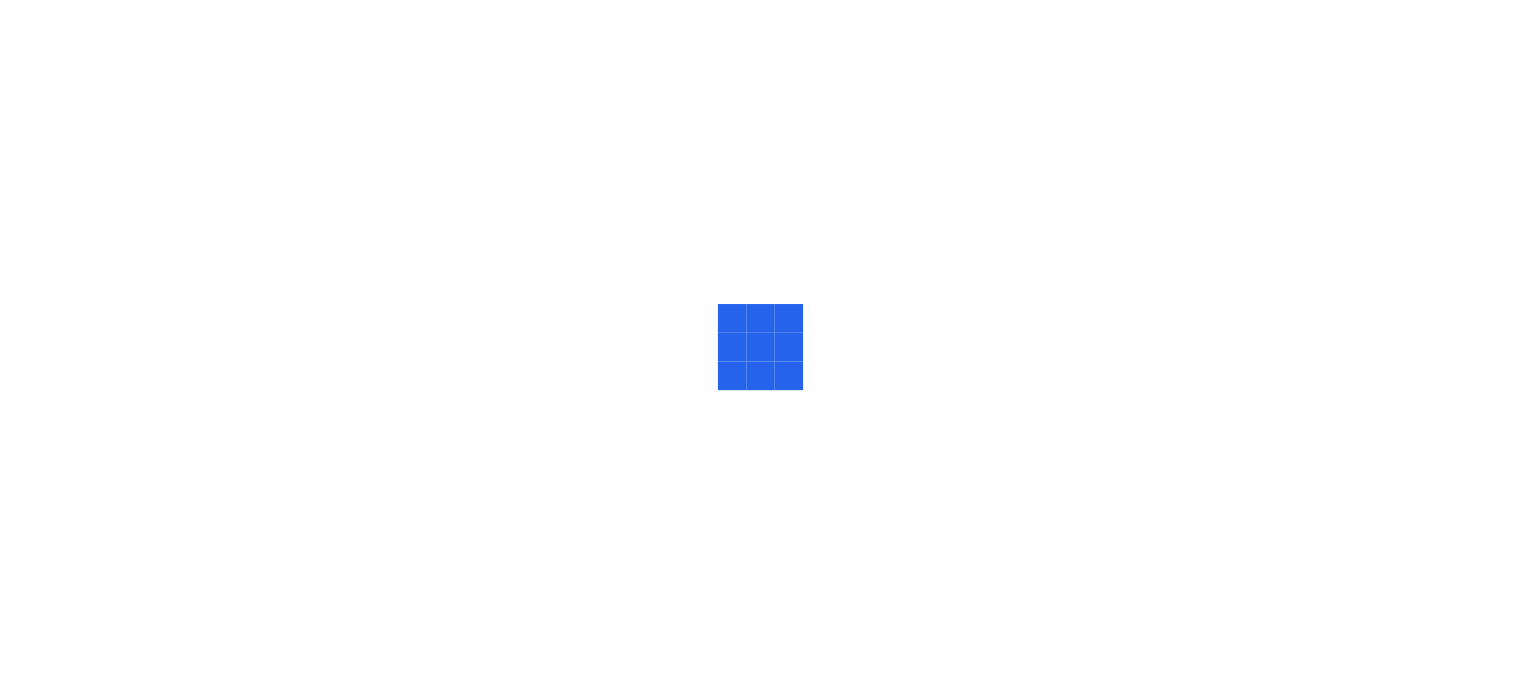 scroll, scrollTop: 0, scrollLeft: 0, axis: both 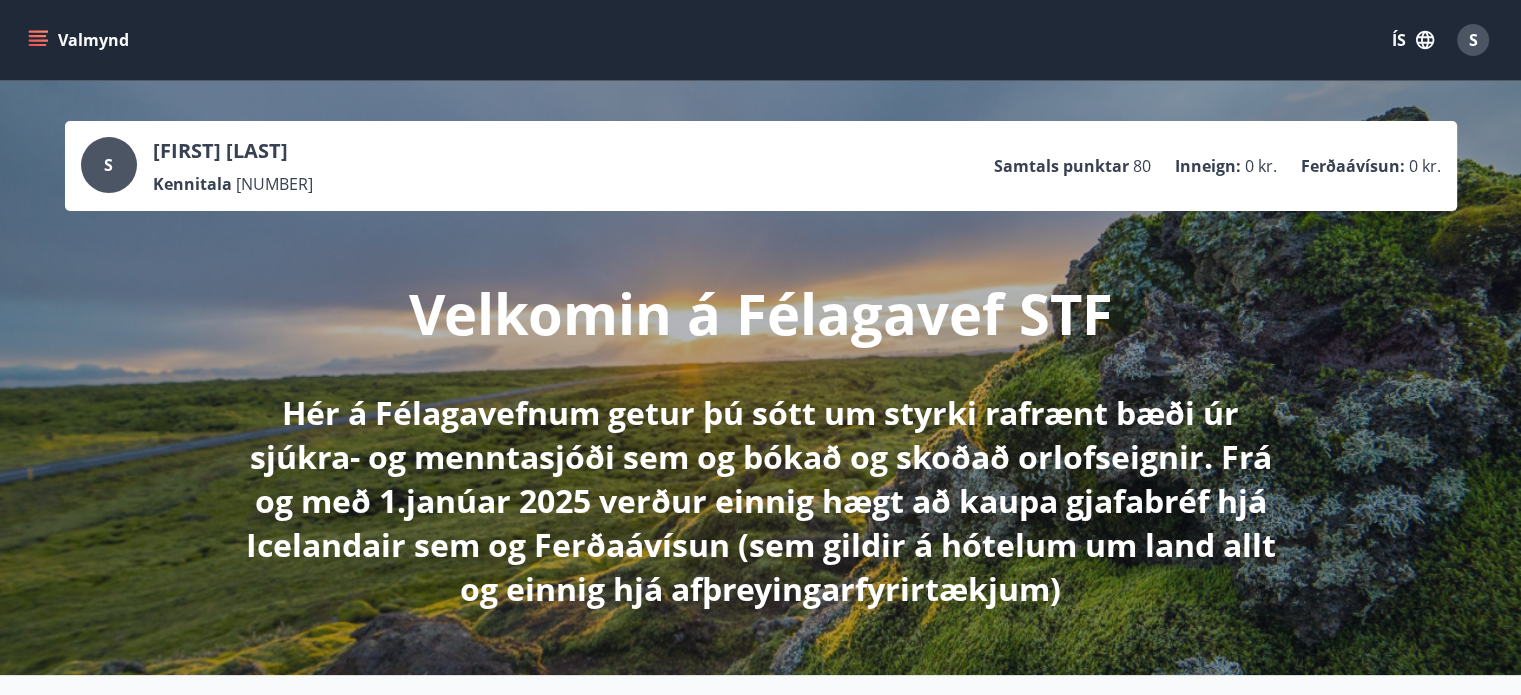 click 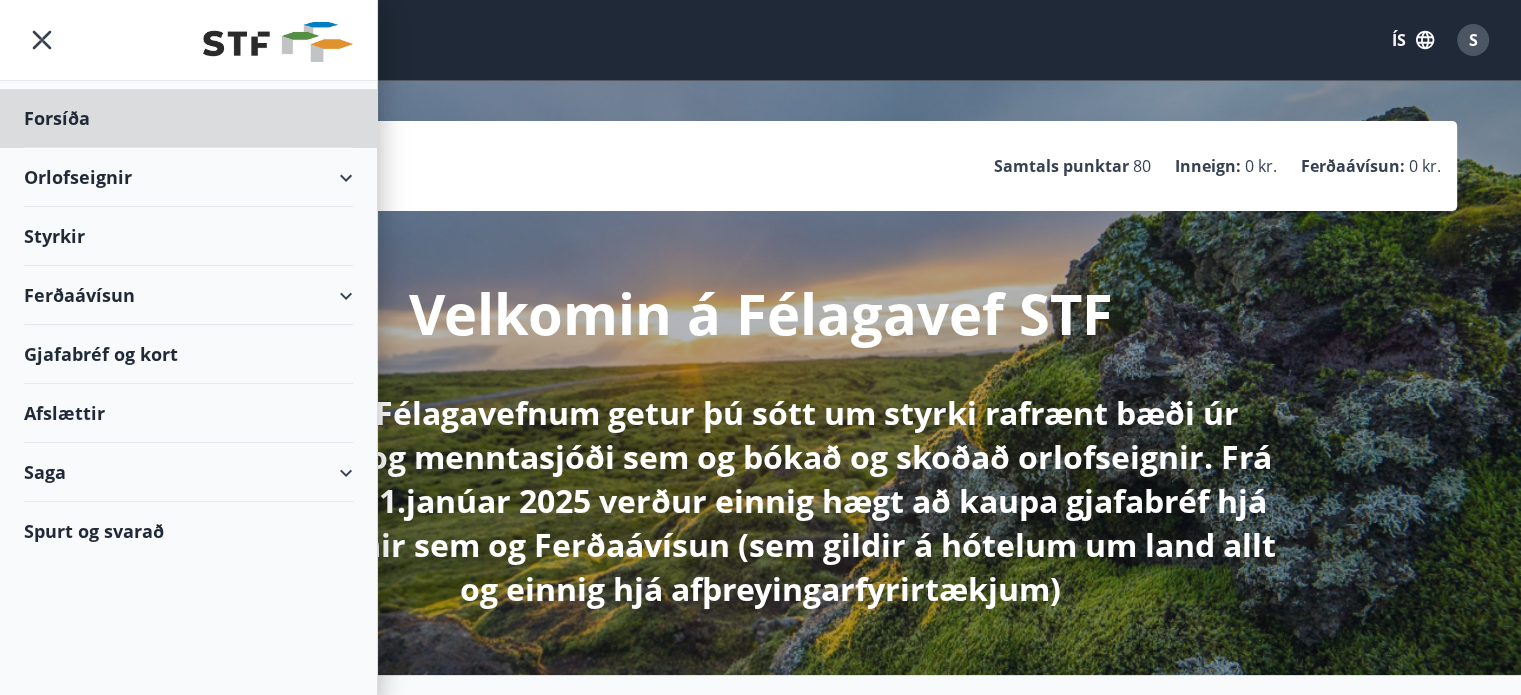 click on "Styrkir" at bounding box center [188, 118] 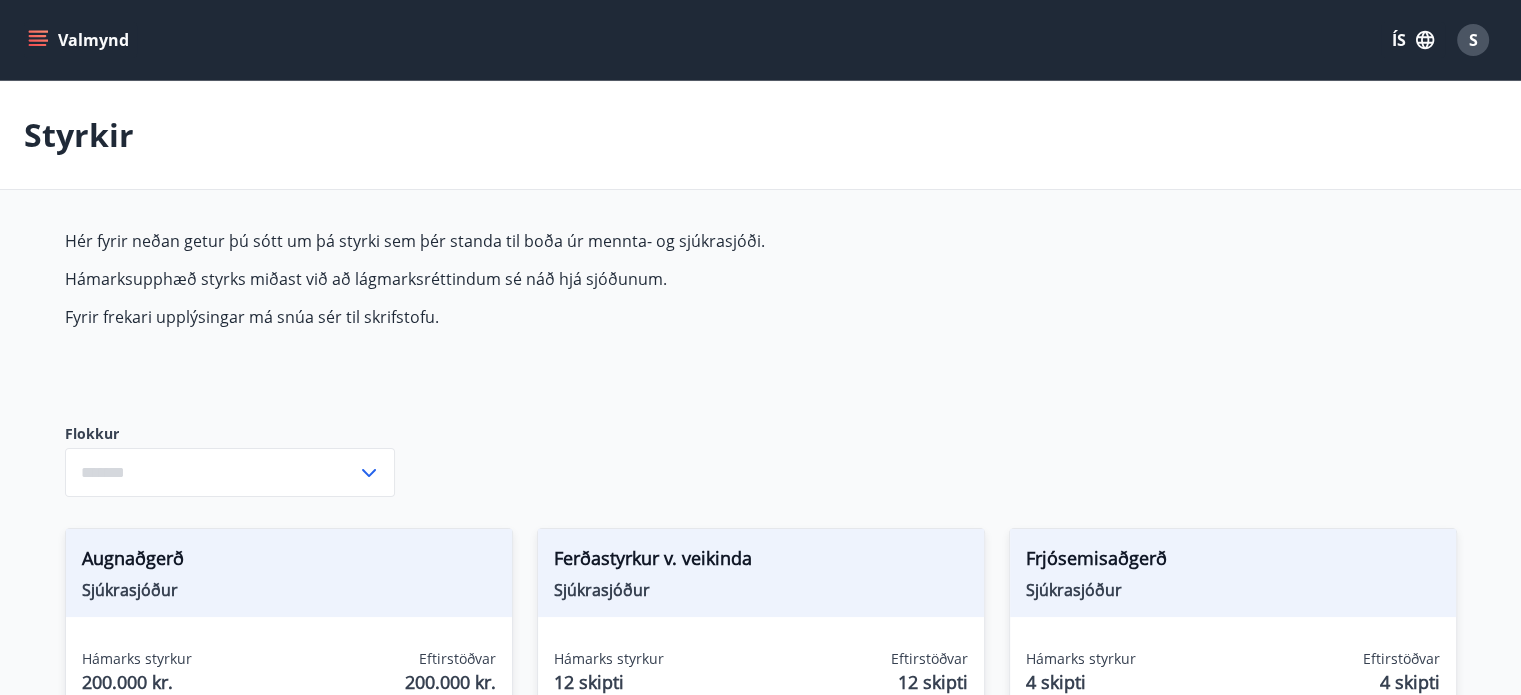 type on "***" 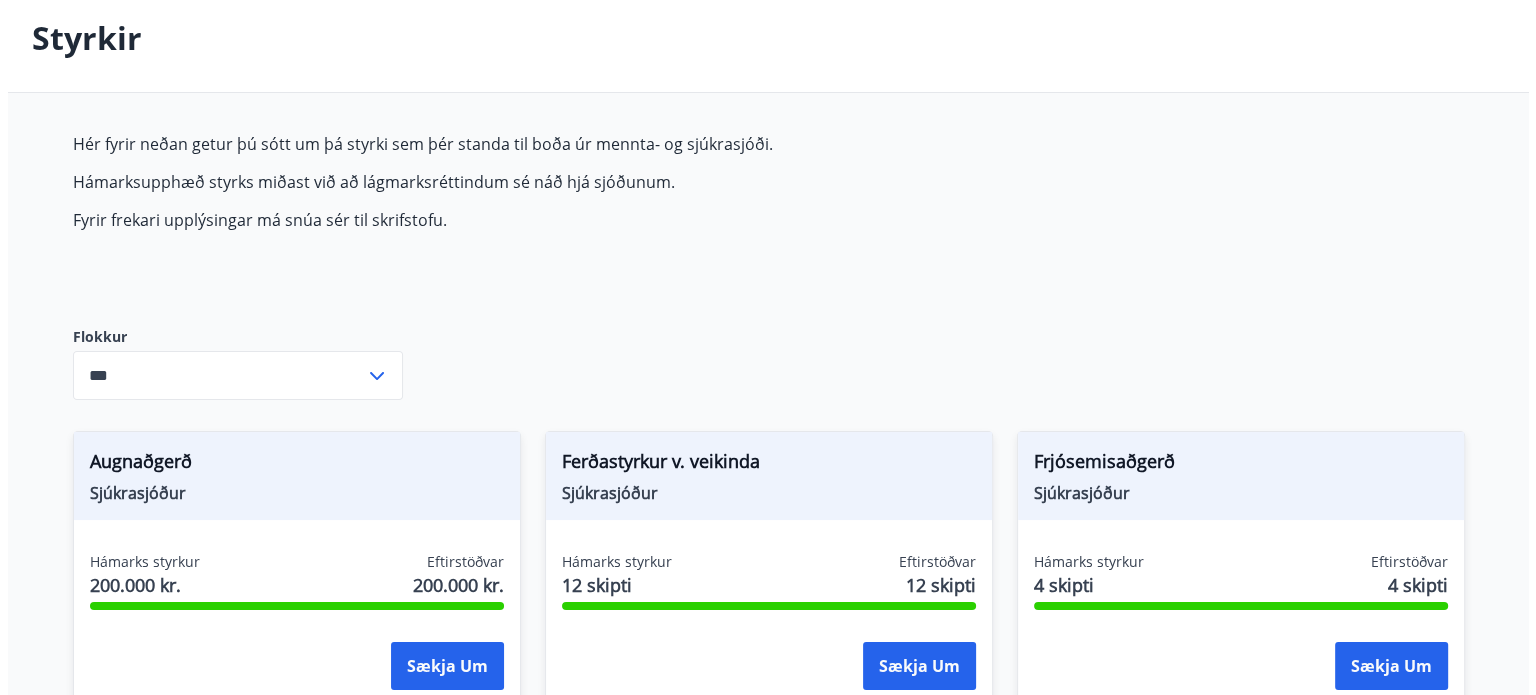 scroll, scrollTop: 0, scrollLeft: 0, axis: both 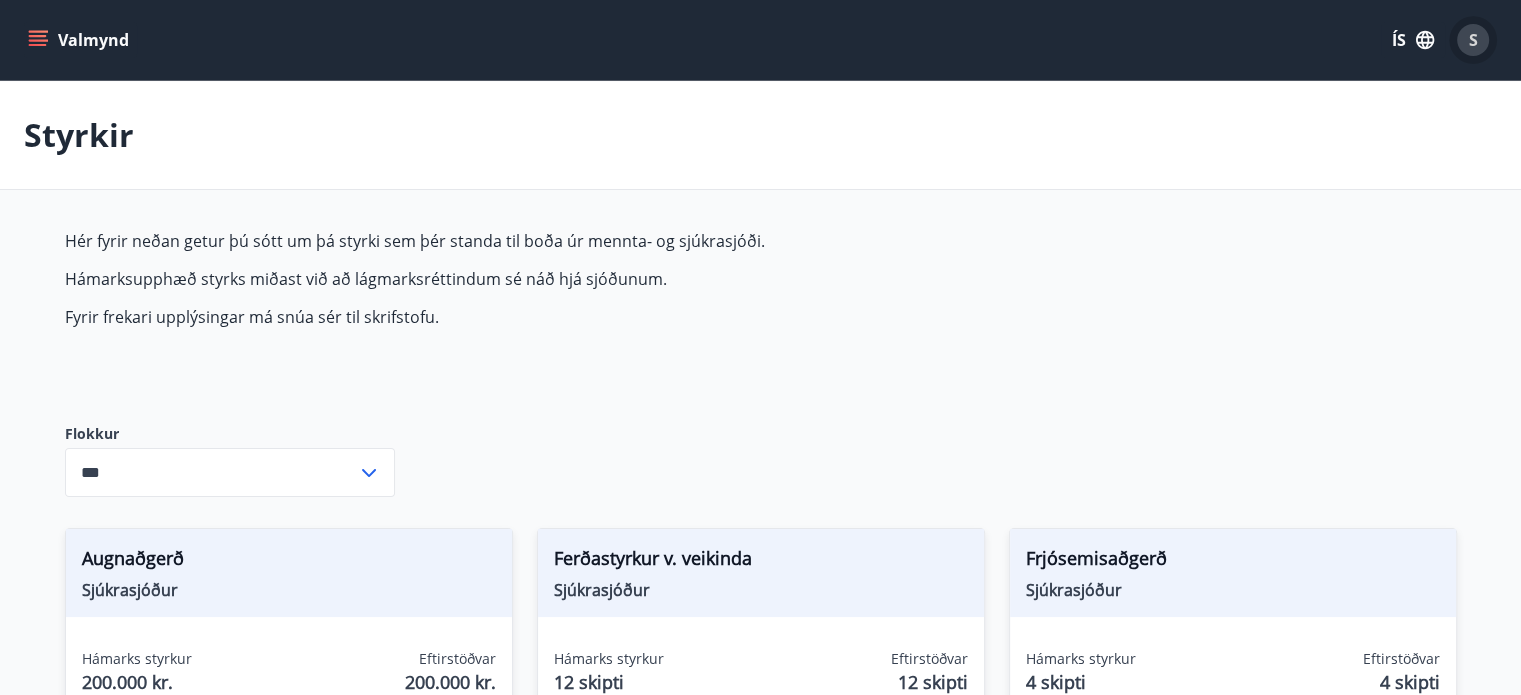 click on "S" at bounding box center (1473, 40) 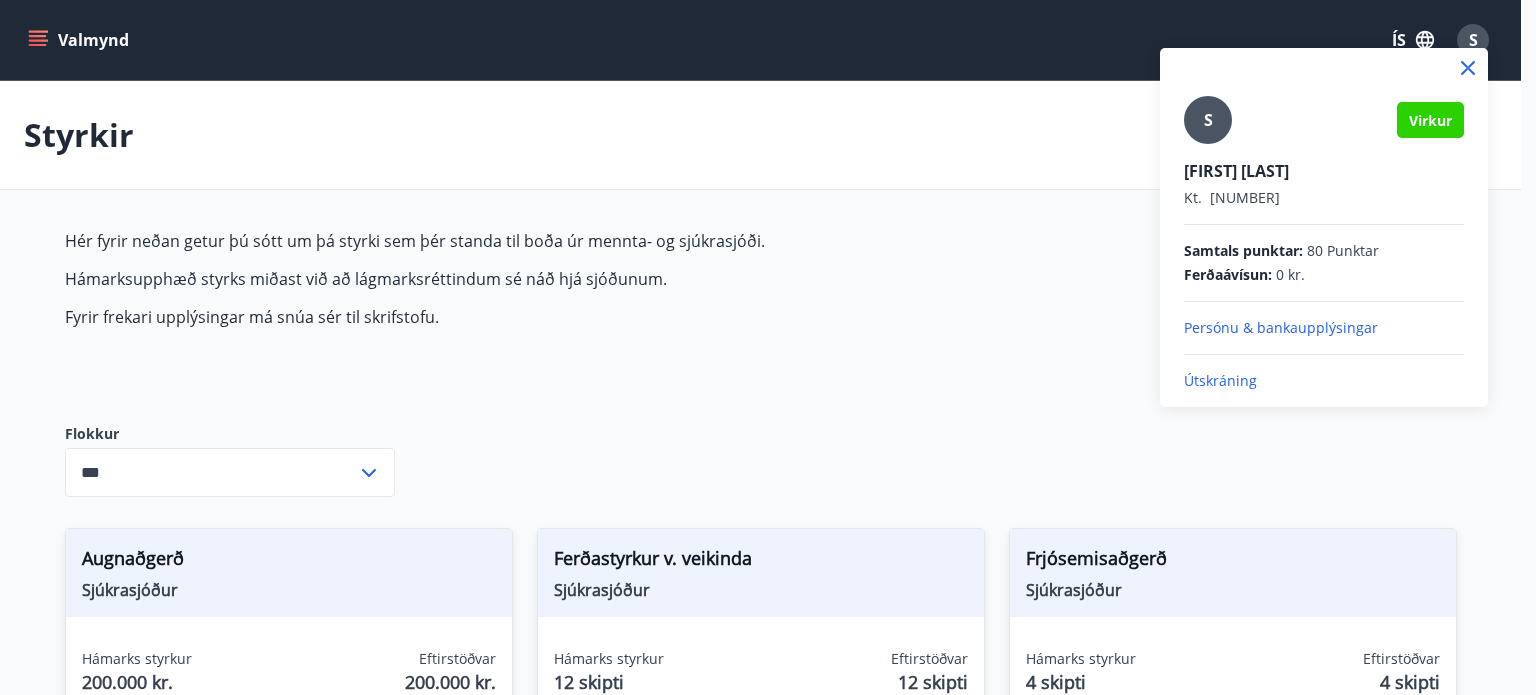 click on "Útskráning" at bounding box center [1324, 381] 